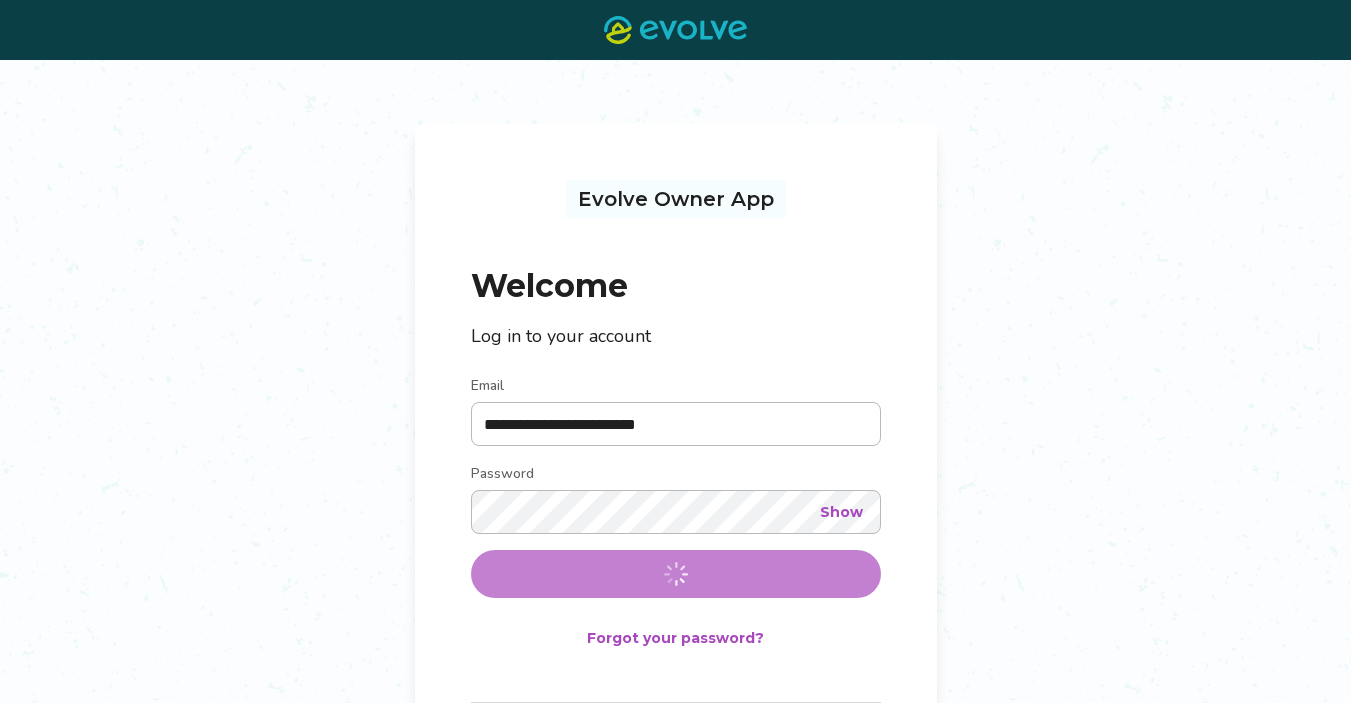 scroll, scrollTop: 0, scrollLeft: 0, axis: both 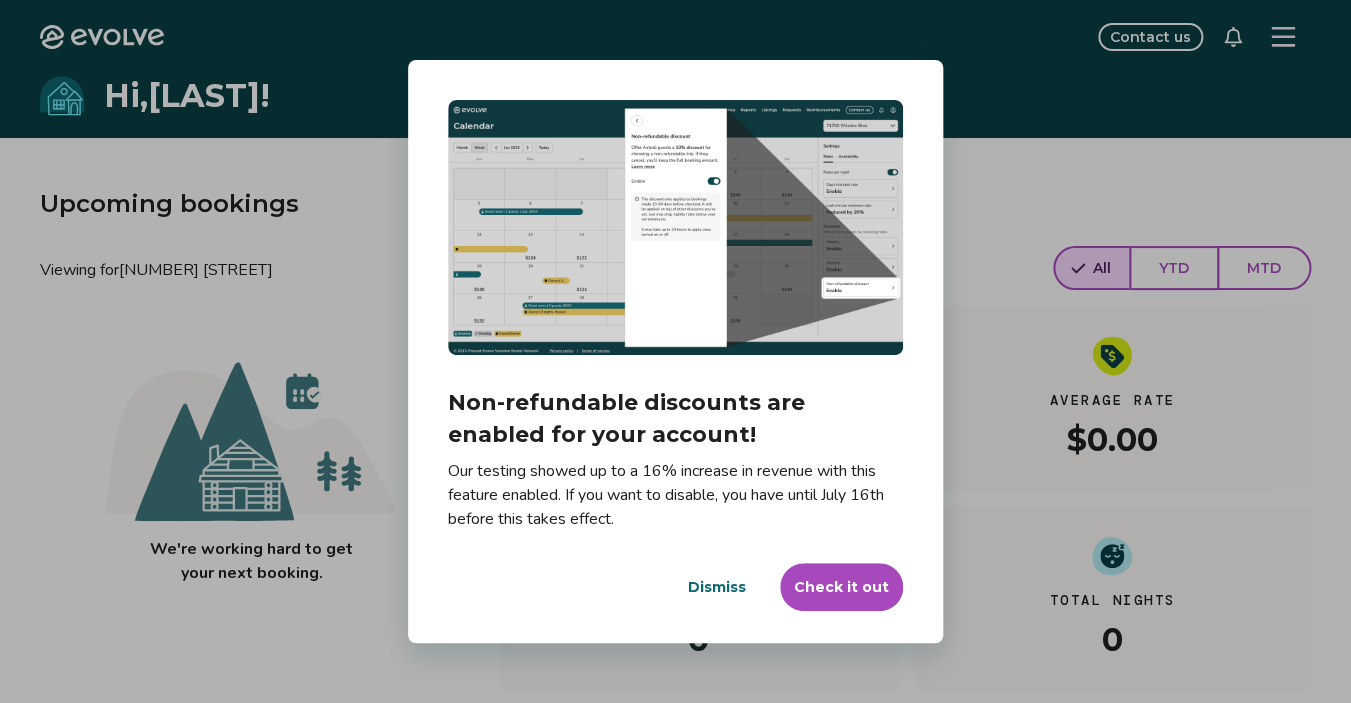 click on "Dismiss" at bounding box center (717, 587) 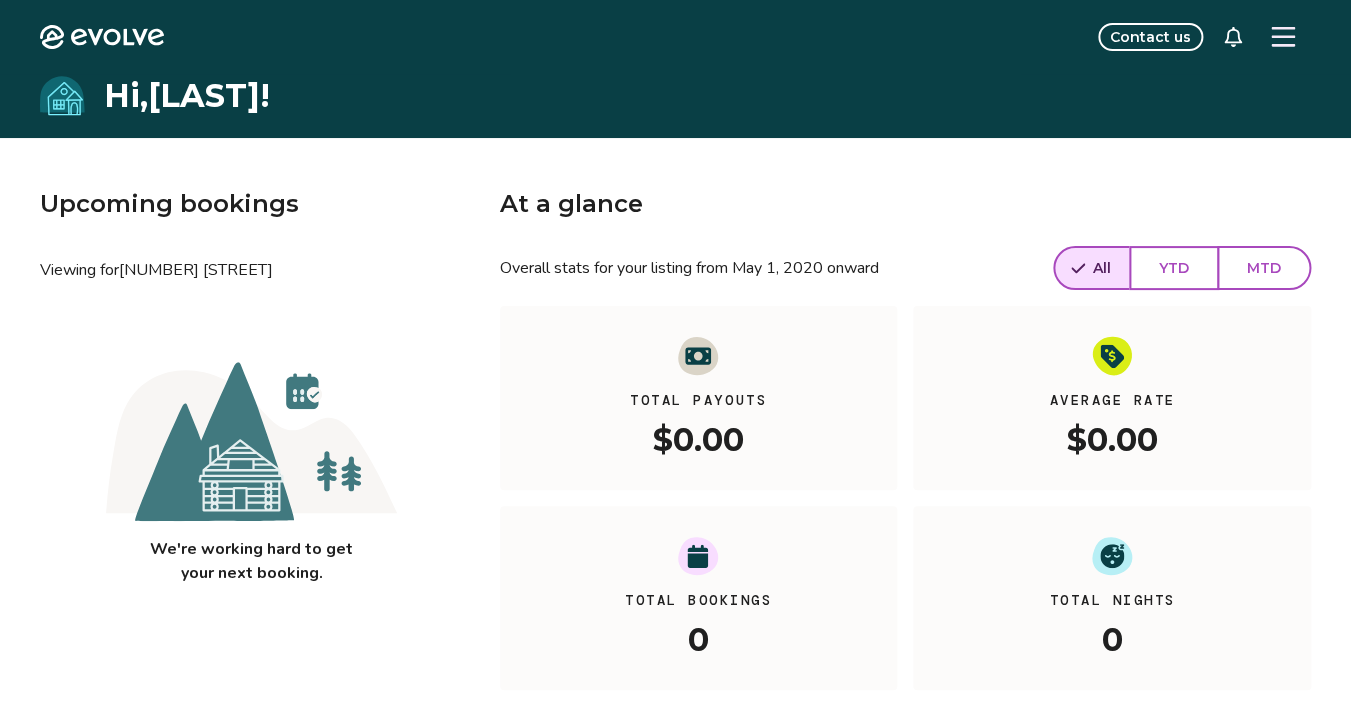 click 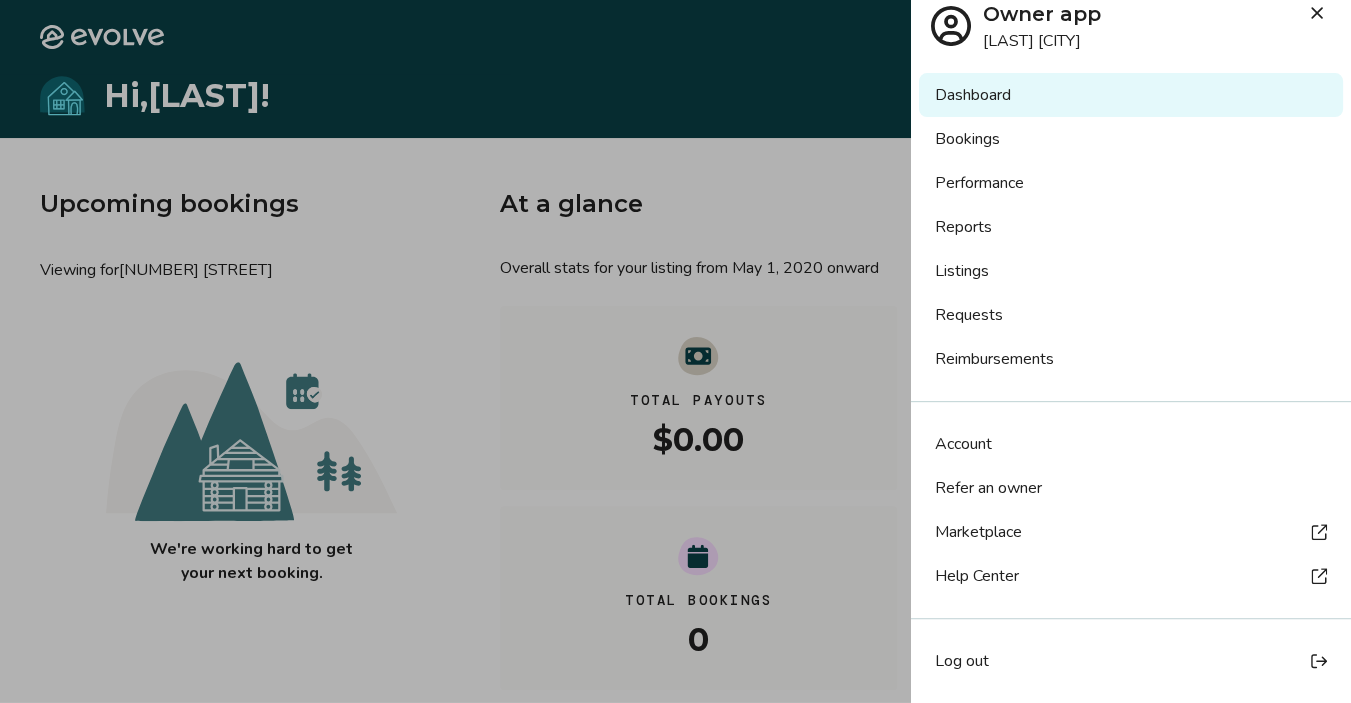 scroll, scrollTop: 0, scrollLeft: 0, axis: both 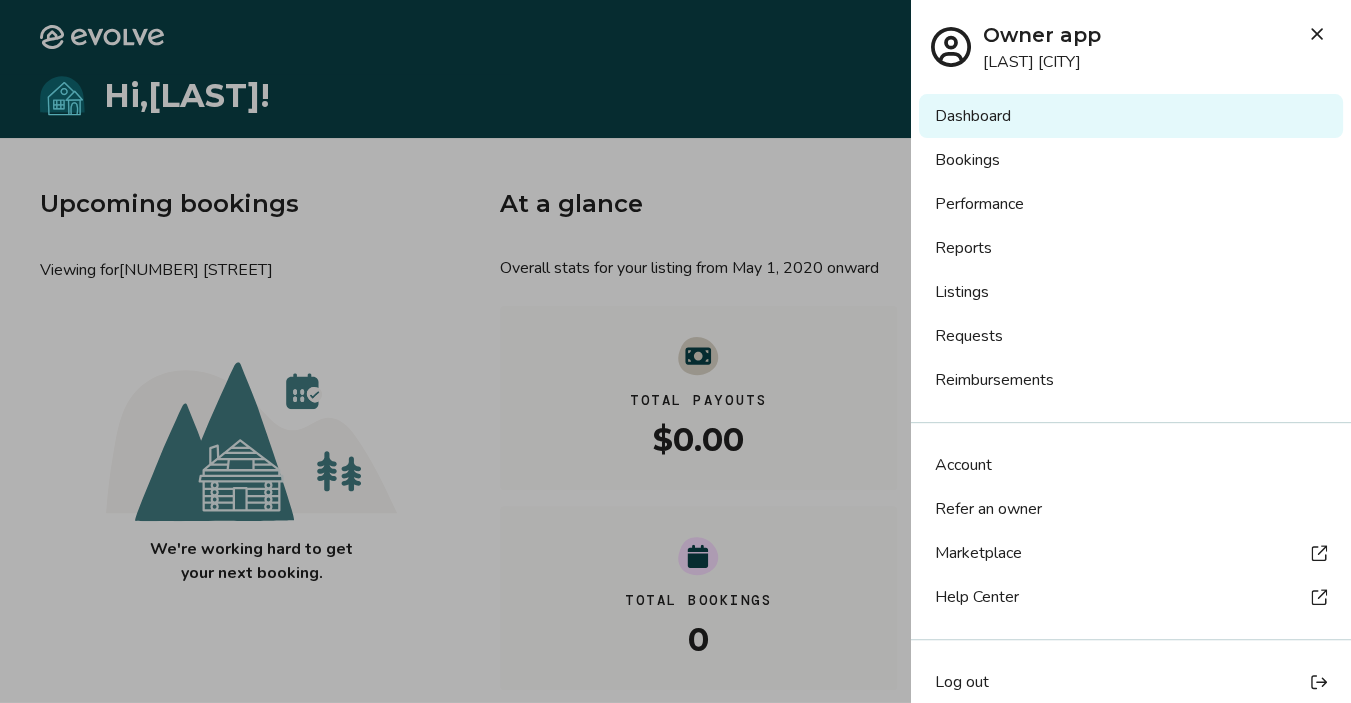 click 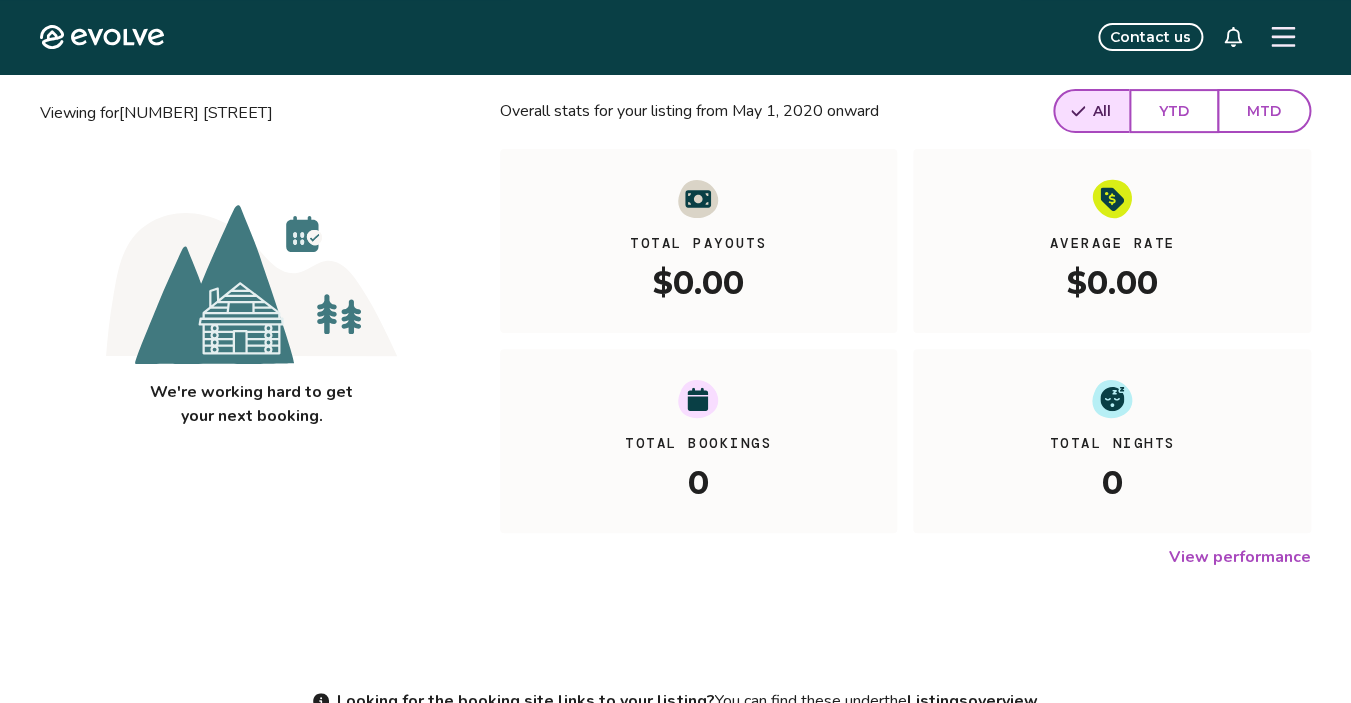 scroll, scrollTop: 0, scrollLeft: 0, axis: both 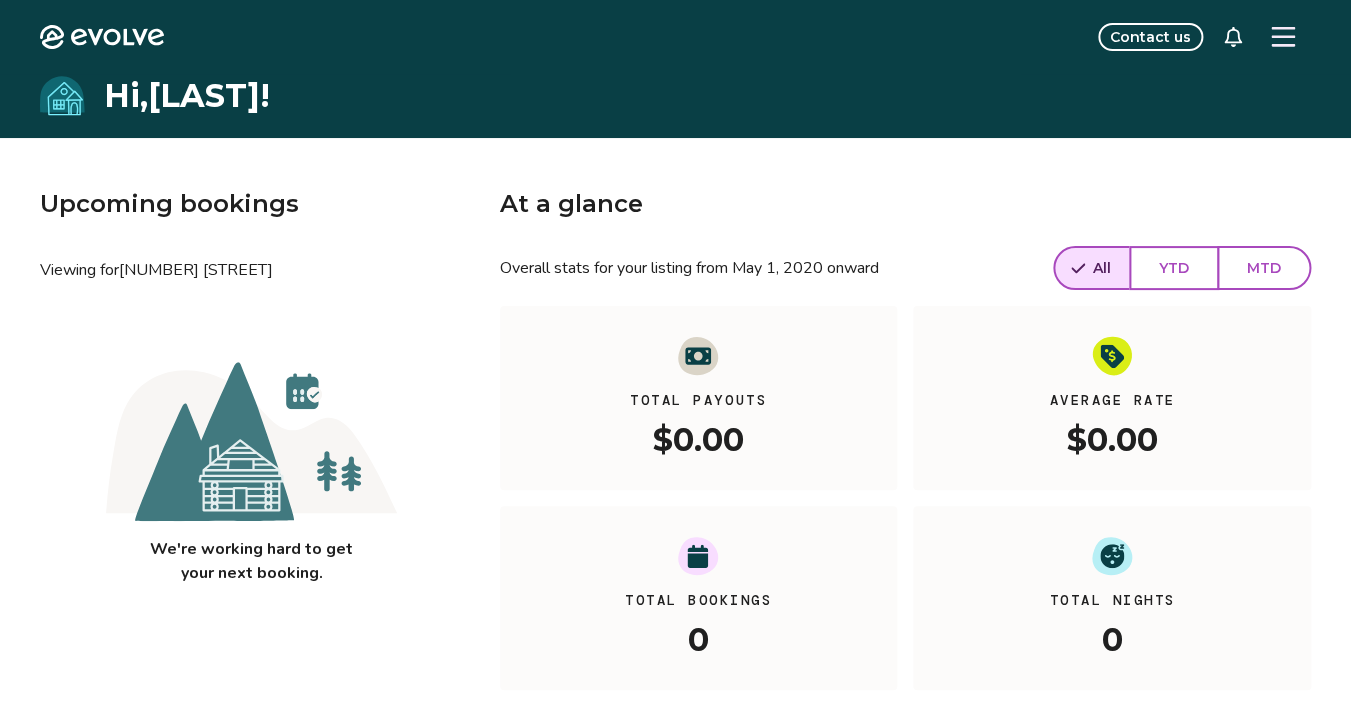 click on "Upcoming bookings Viewing for  12038 Florence Ave We're working hard to get   your next booking. At a glance Overall stats for your listing from May 1, 2020 onward All YTD MTD Total Payouts $0.00 Average Rate $0.00 Total Bookings 0 Total Nights 0 View performance Looking for the booking site links to your listing?  You can find these under  the  Listings  overview" at bounding box center (675, 544) 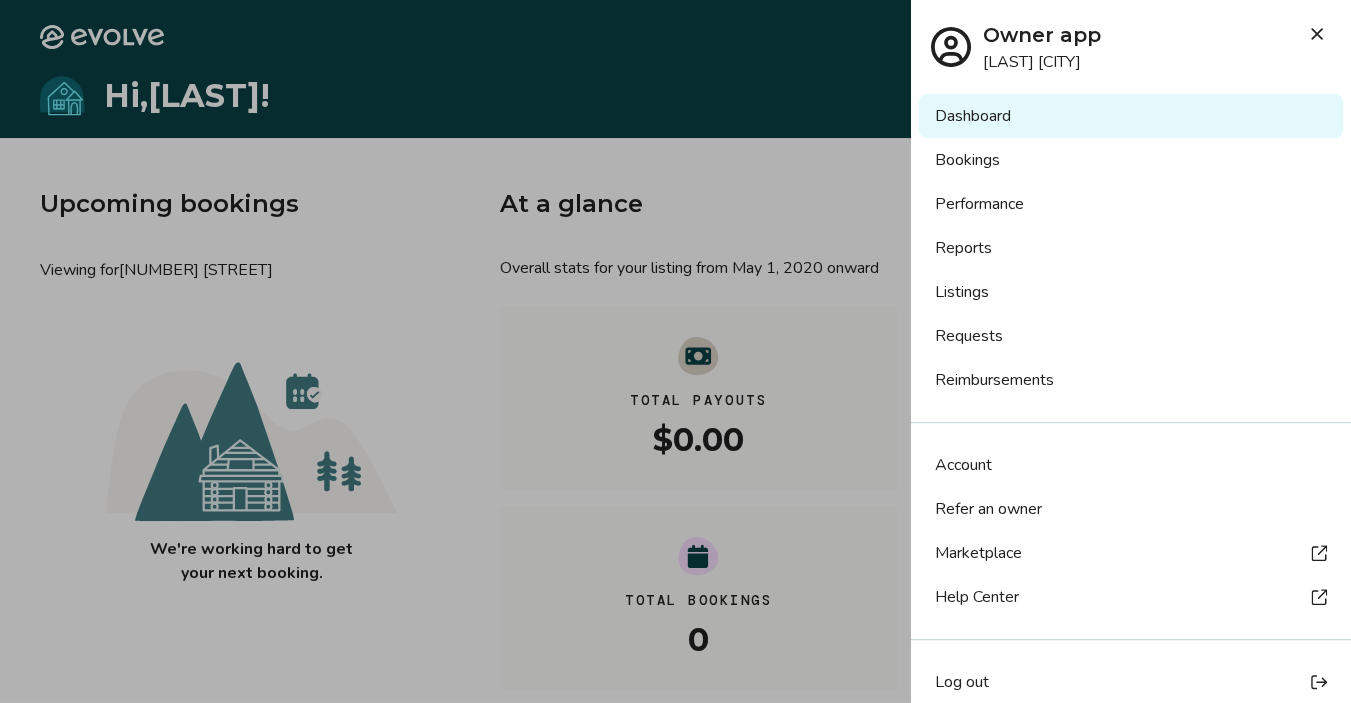 click on "Bookings" at bounding box center [1131, 160] 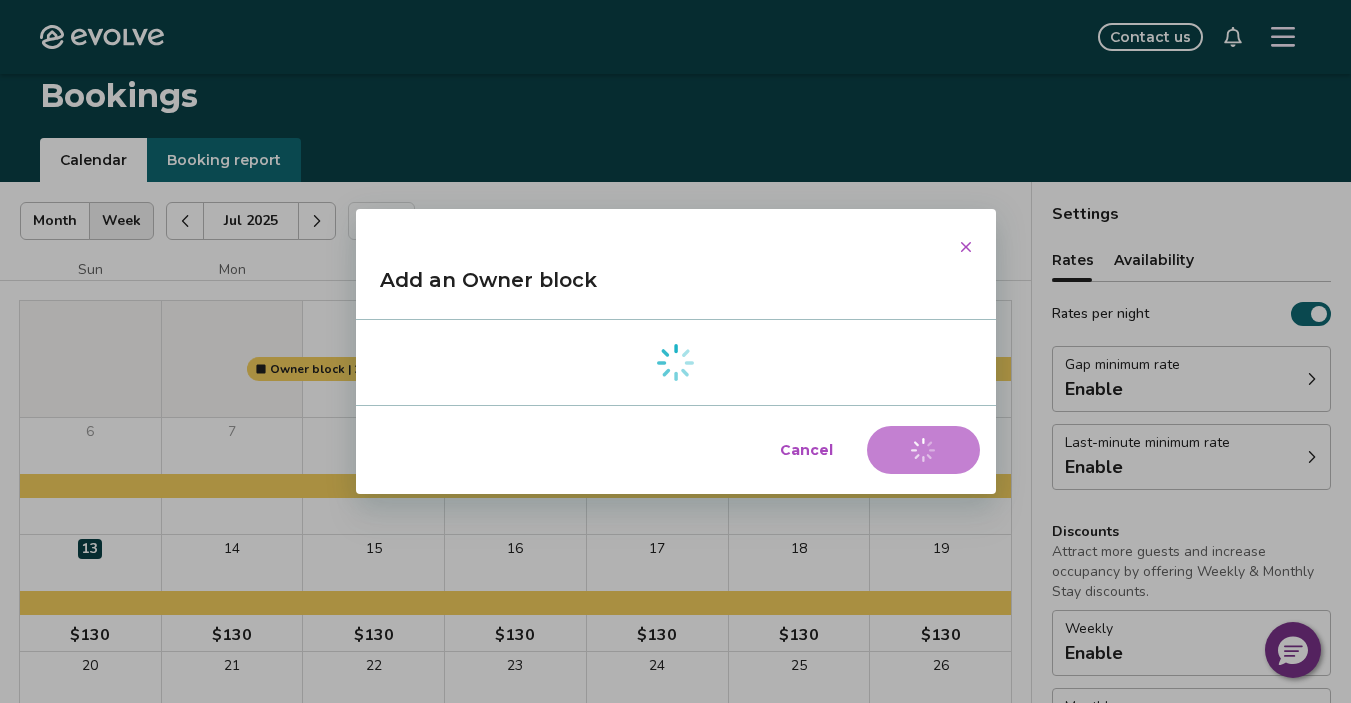 scroll, scrollTop: 332, scrollLeft: 0, axis: vertical 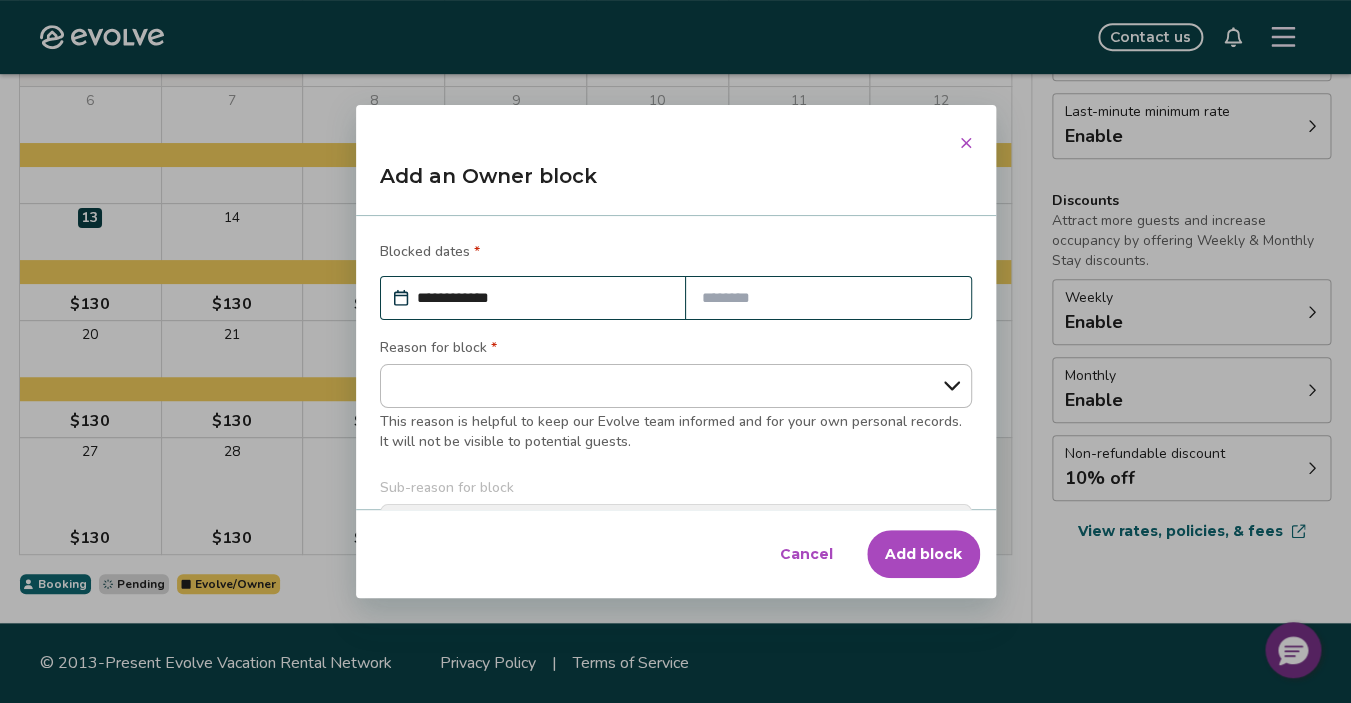 click at bounding box center (828, 298) 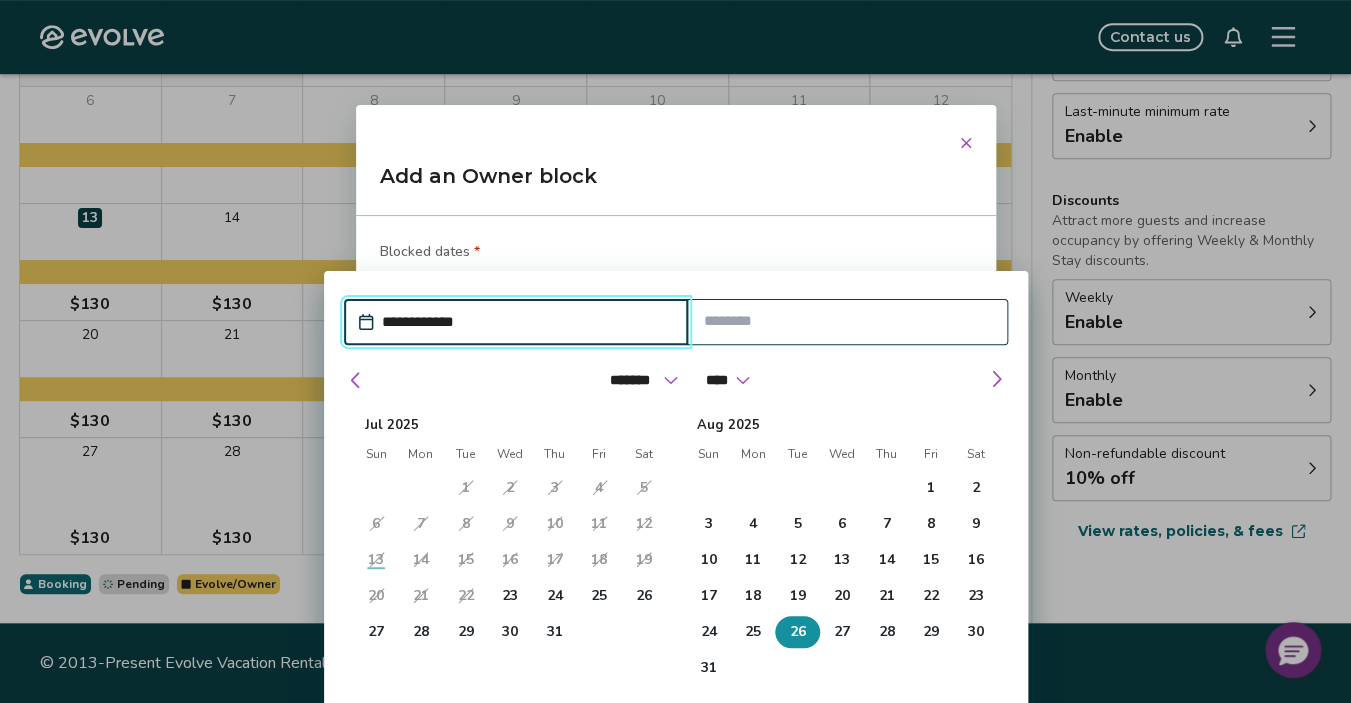 click on "26" at bounding box center [797, 632] 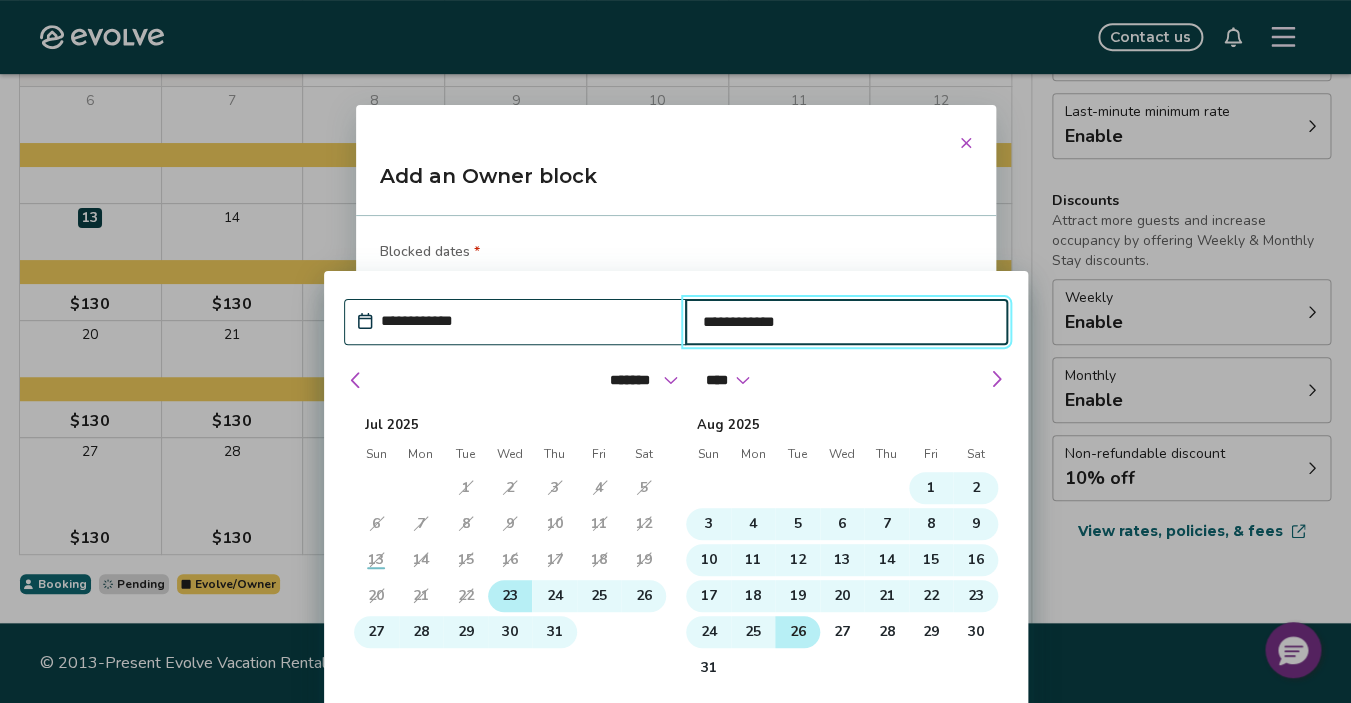 click on "23" at bounding box center (509, 596) 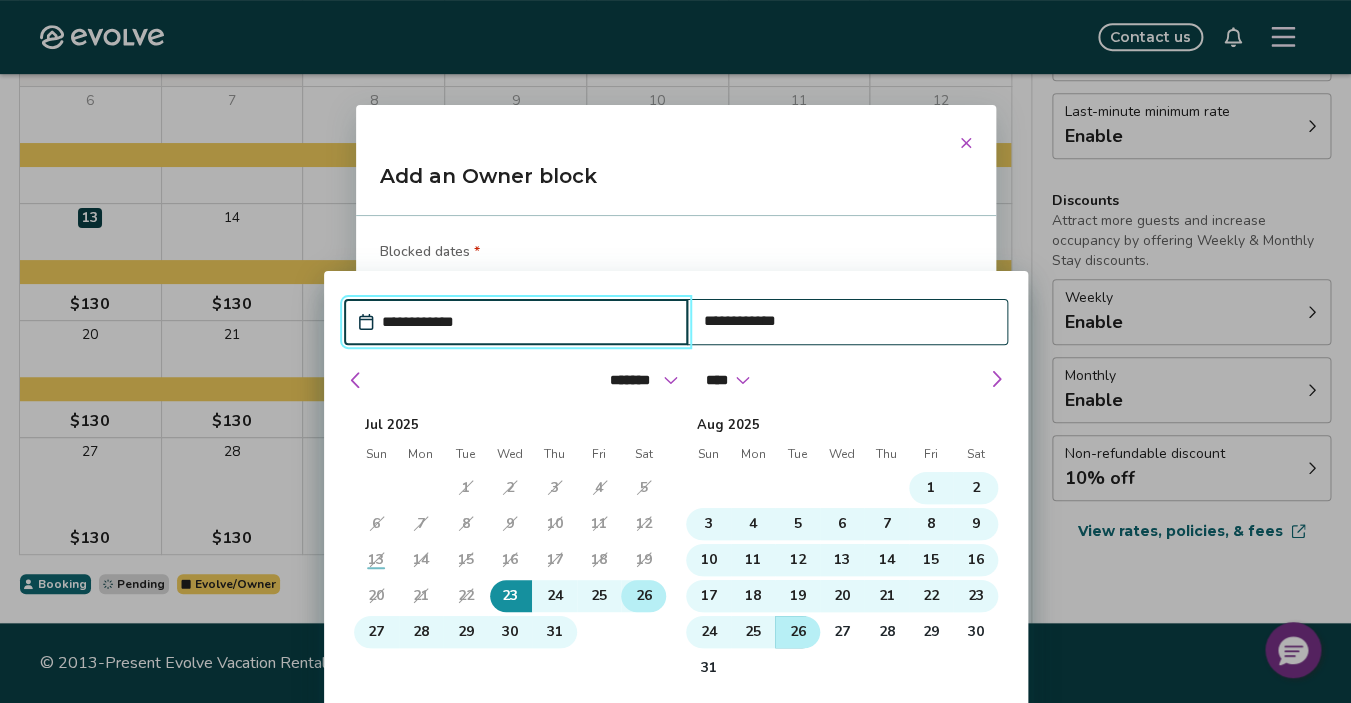 click on "26" at bounding box center [643, 596] 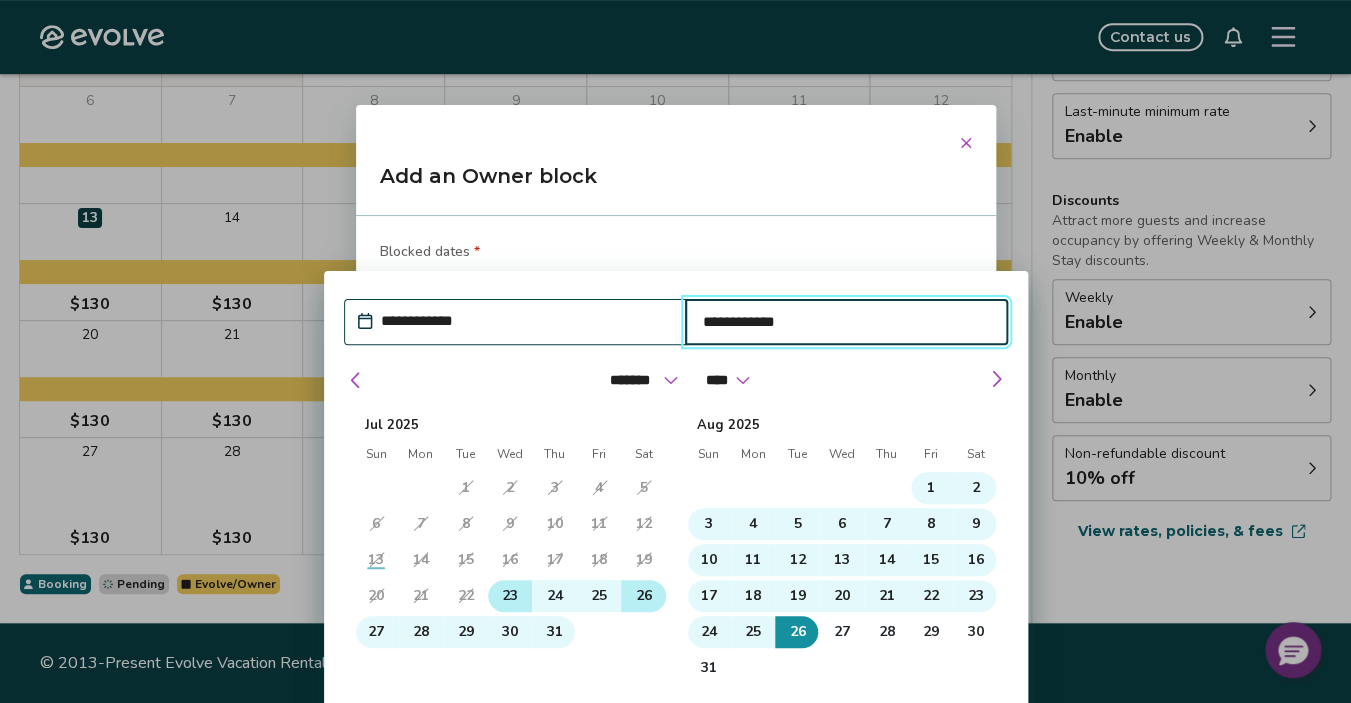 click on "23" at bounding box center [509, 596] 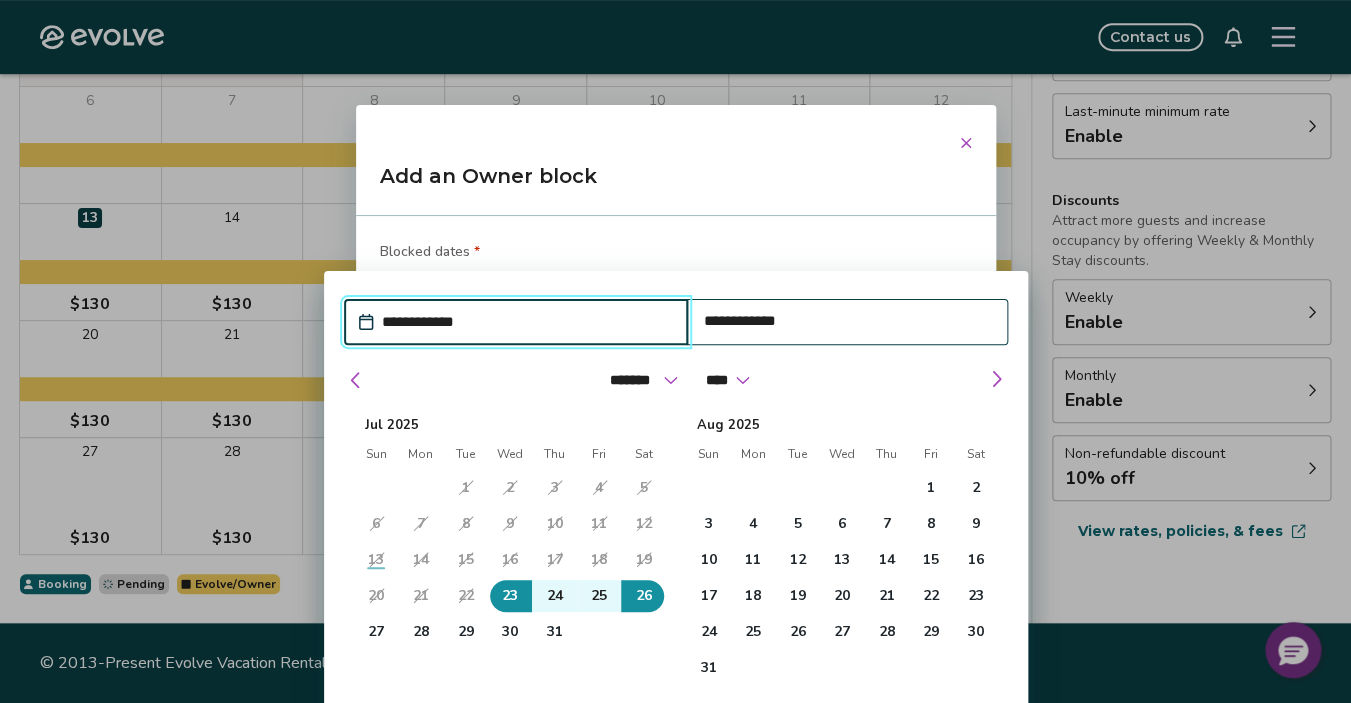 click on "Evolve Contact us Bookings Calendar Booking report [MONTH]  | Views Month Week [MONTH] Today Settings [NUMBER] [STREET] [MONTH] Sun Mon Tue Wed Thu Fri Sat Jul 1 2 3 4 5 6 7 8 9 10 11 12 13 $130 14 $130 15 $130 16 $130 17 $130 18 $130 19 $130 20 $130 21 $130 22 $130 23 $130 24 $130 25 $130 26 $130 27 $130 28 $130 29 $130 30 $130 31 $130 Owner block | 23 nights,  Personally using the property Booking Pending Evolve/Owner Settings Rates Availability Rates per night Gap minimum rate Enable Last-minute minimum rate Enable Discounts Attract more guests and increase occupancy by offering Weekly & Monthly Stay discounts. Weekly Enable Monthly Enable Non-refundable discount 10% off View rates, policies, & fees Gap minimum rate Reduce your minimum rate by 20%  to help fill nights between bookings  (Fridays and Saturdays excluded). Enable Once enabled, the % off may take up to 24 hours to activate and will stay active until you disable. Last-minute minimum rate Reduce your minimum rate by 20% Enable Weekly discount" at bounding box center [675, 186] 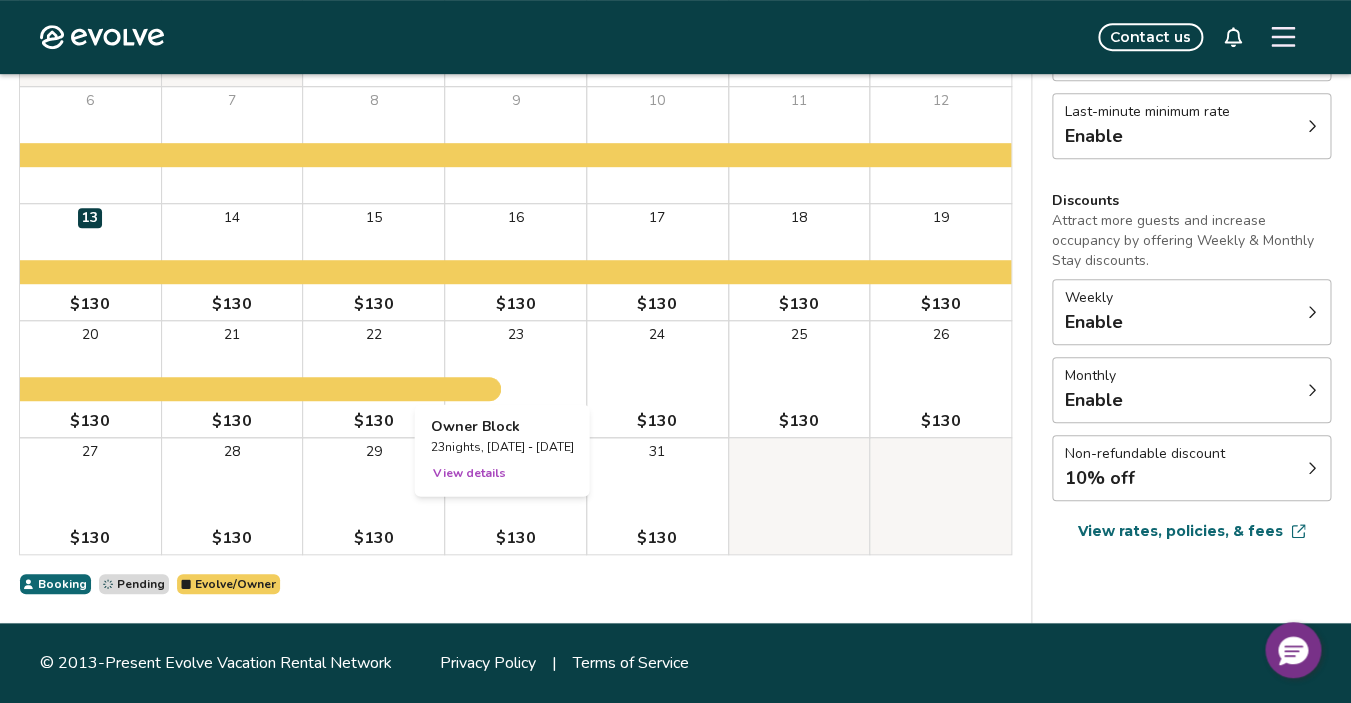click on "23 $130" at bounding box center [515, 379] 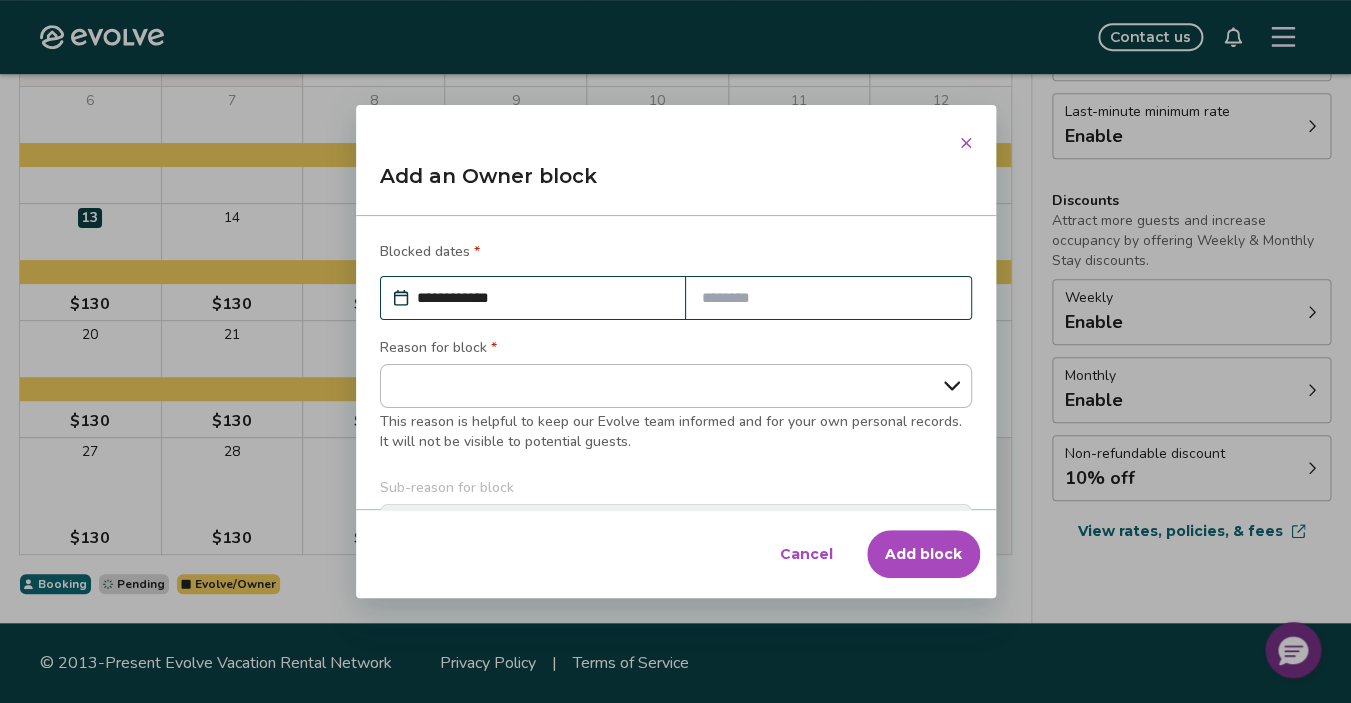 click at bounding box center [828, 298] 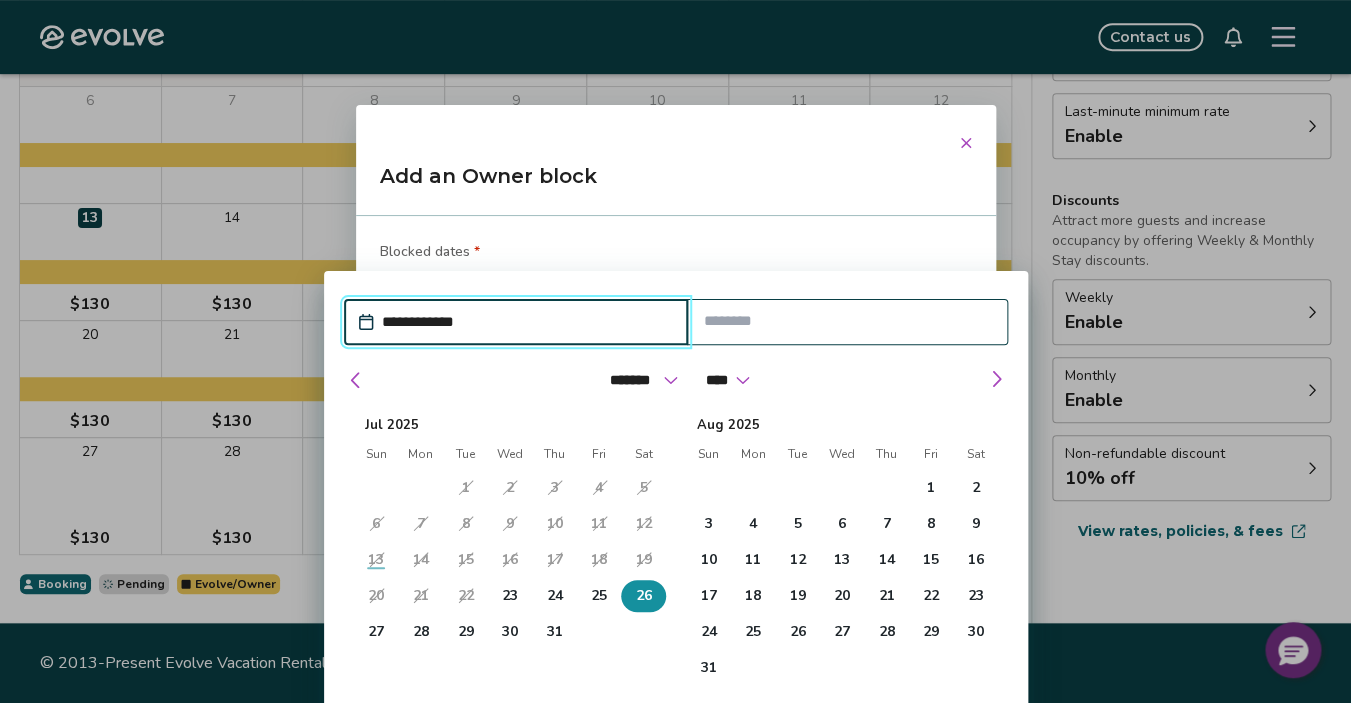 click on "26" at bounding box center [643, 596] 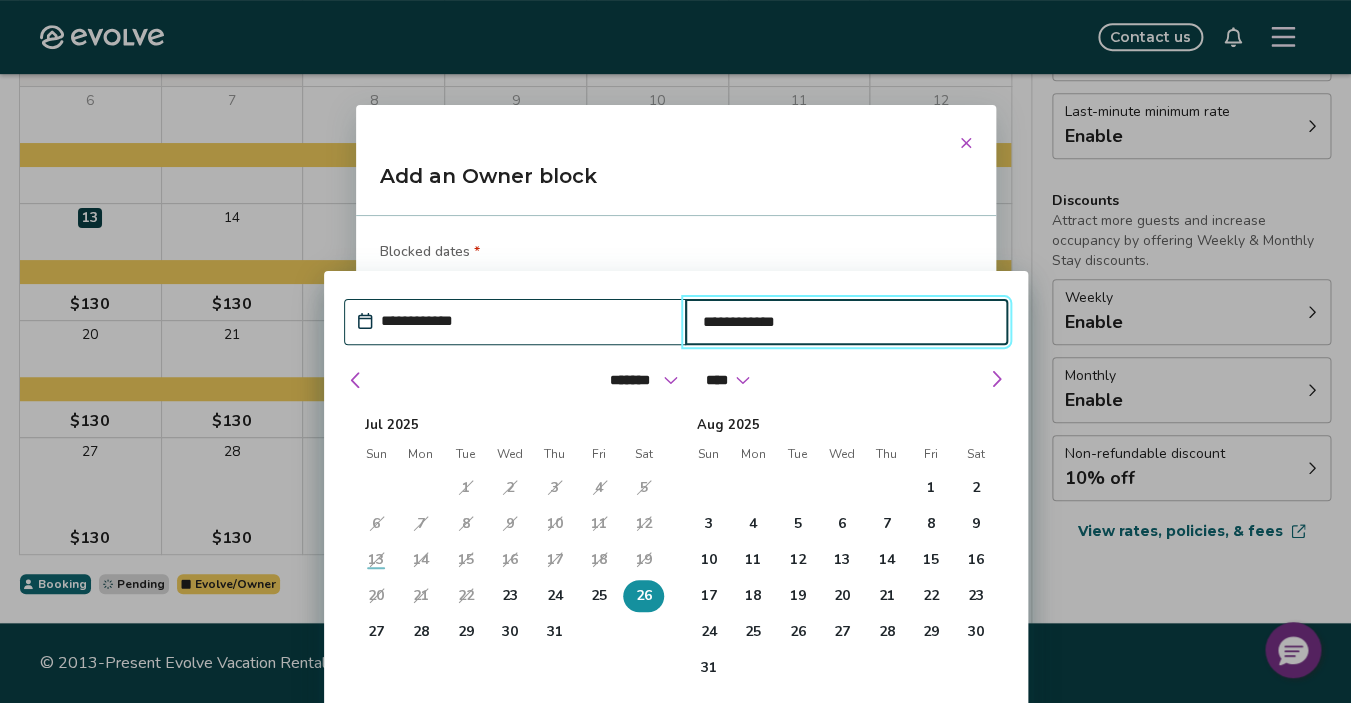 type on "*" 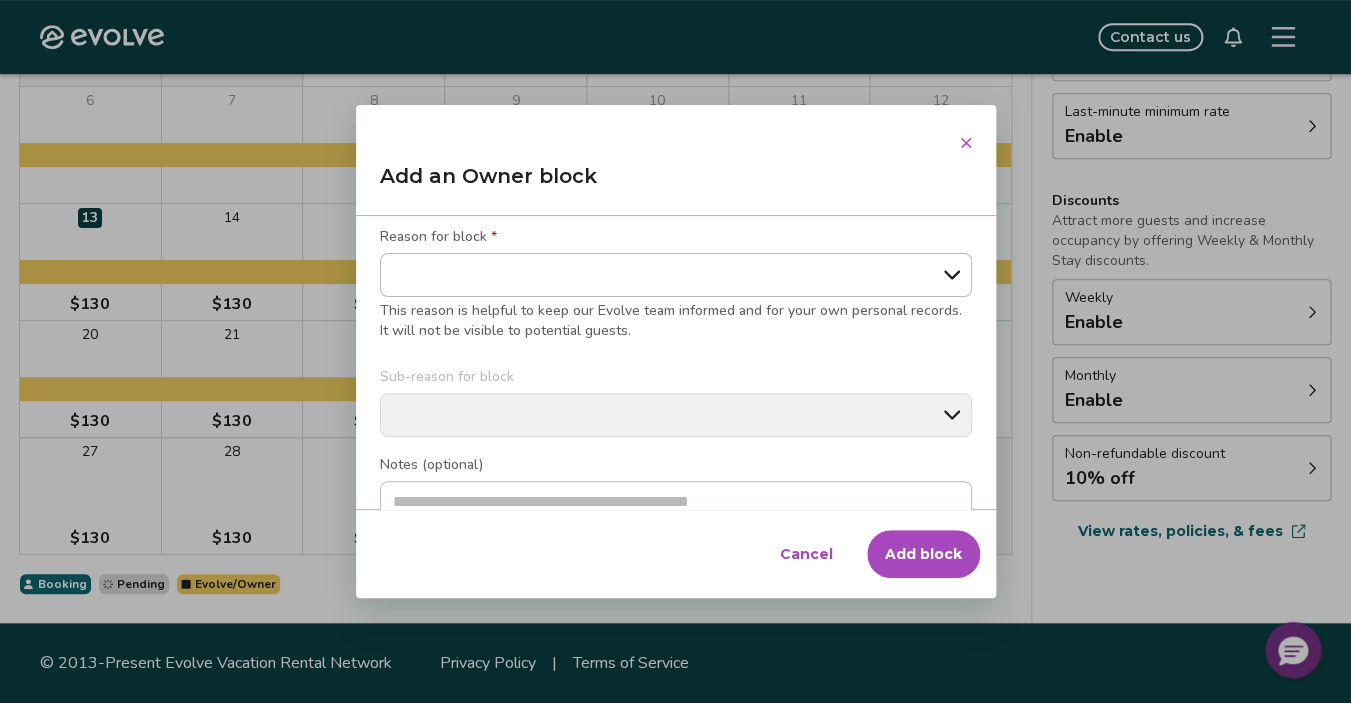 scroll, scrollTop: 234, scrollLeft: 0, axis: vertical 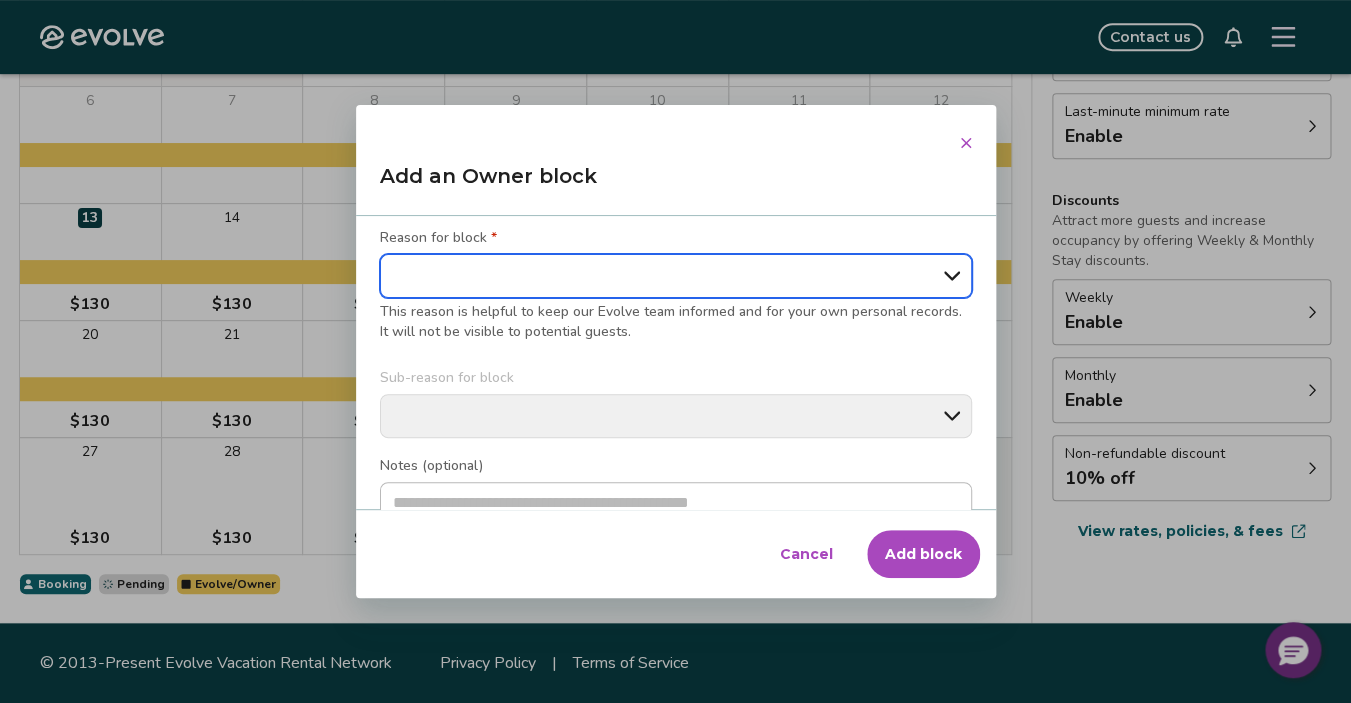 select on "**********" 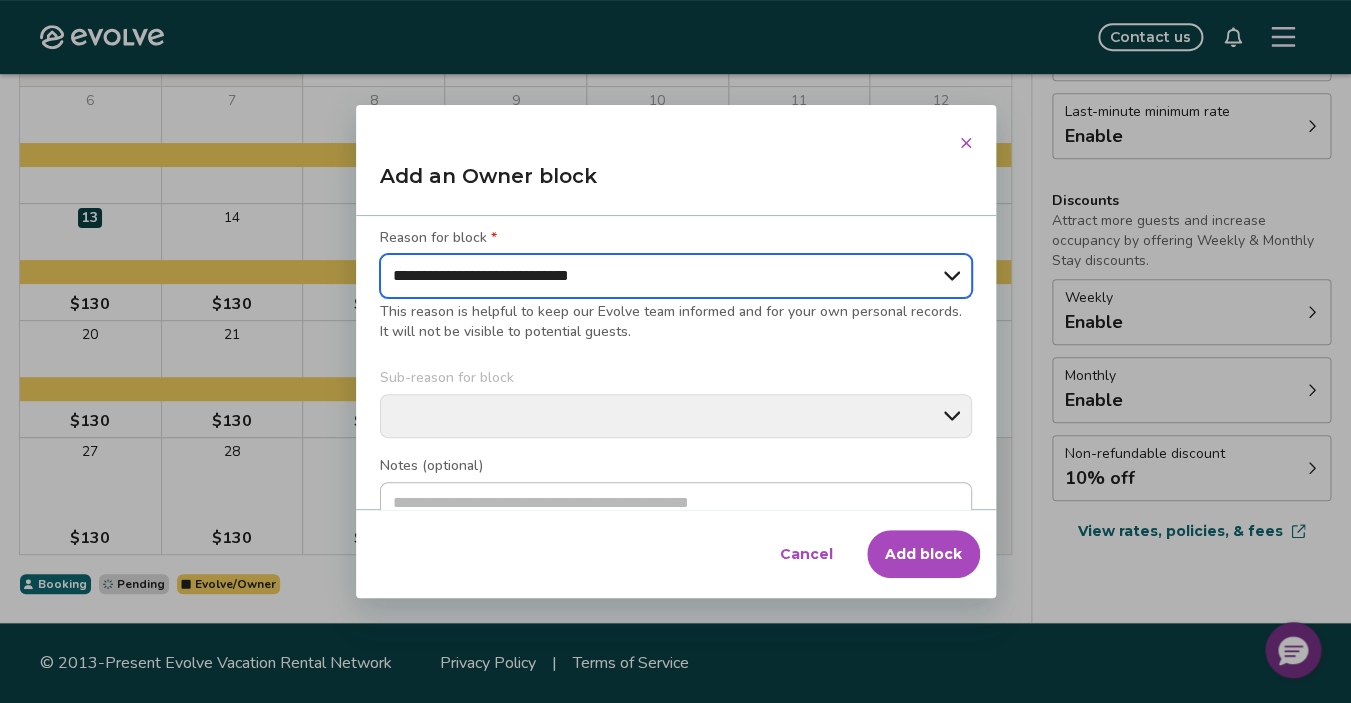 click on "**********" at bounding box center [0, 0] 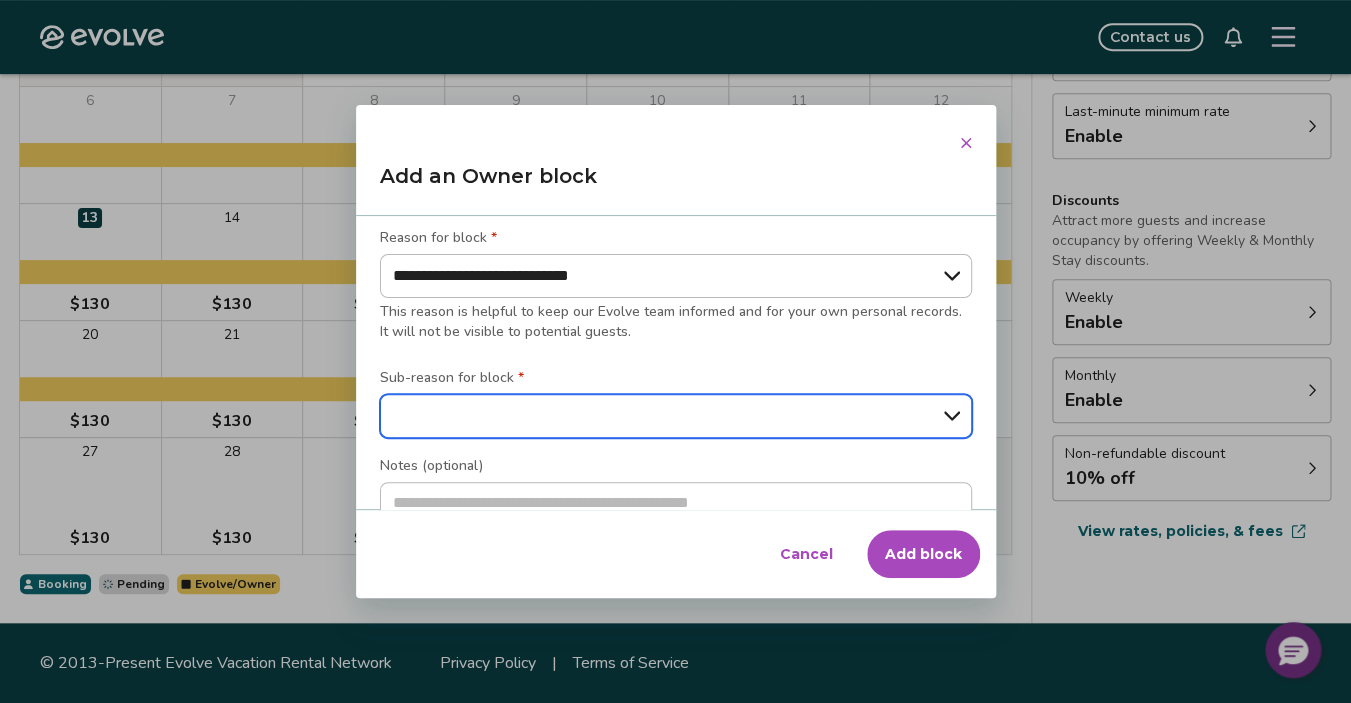 select on "**********" 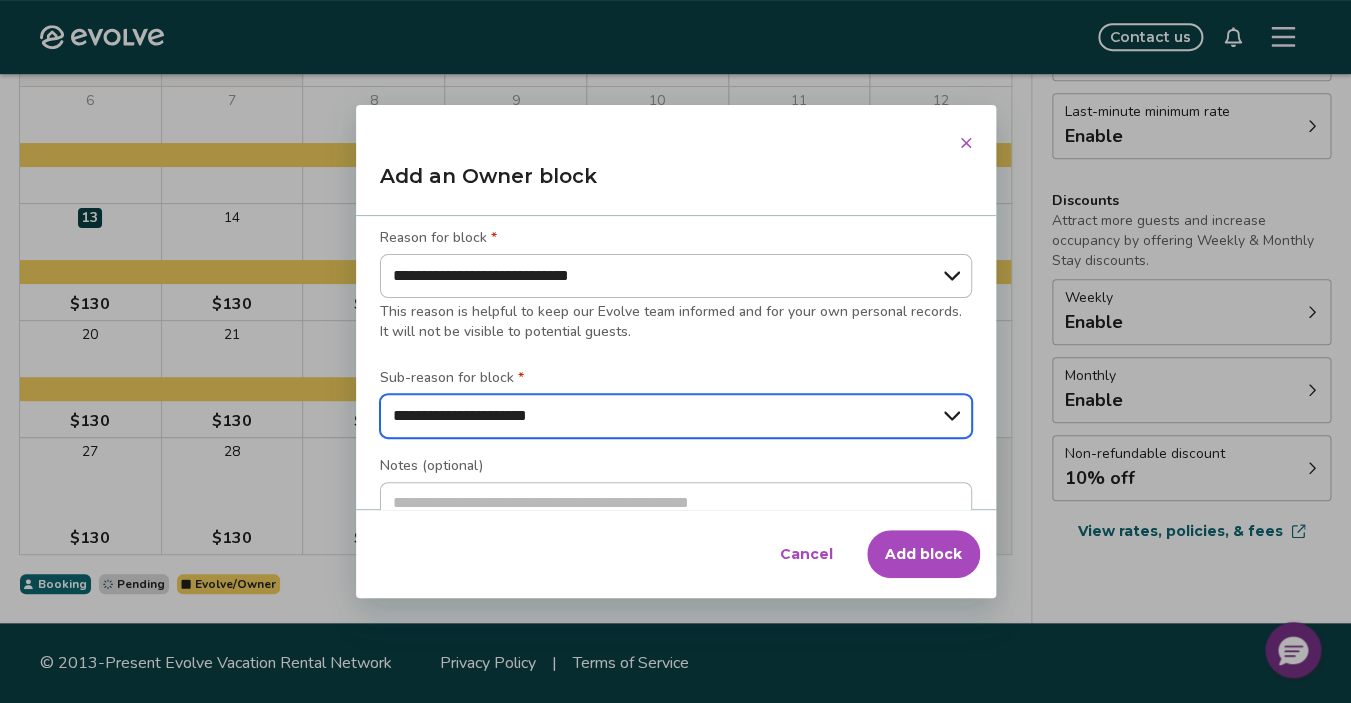 click on "**********" at bounding box center [0, 0] 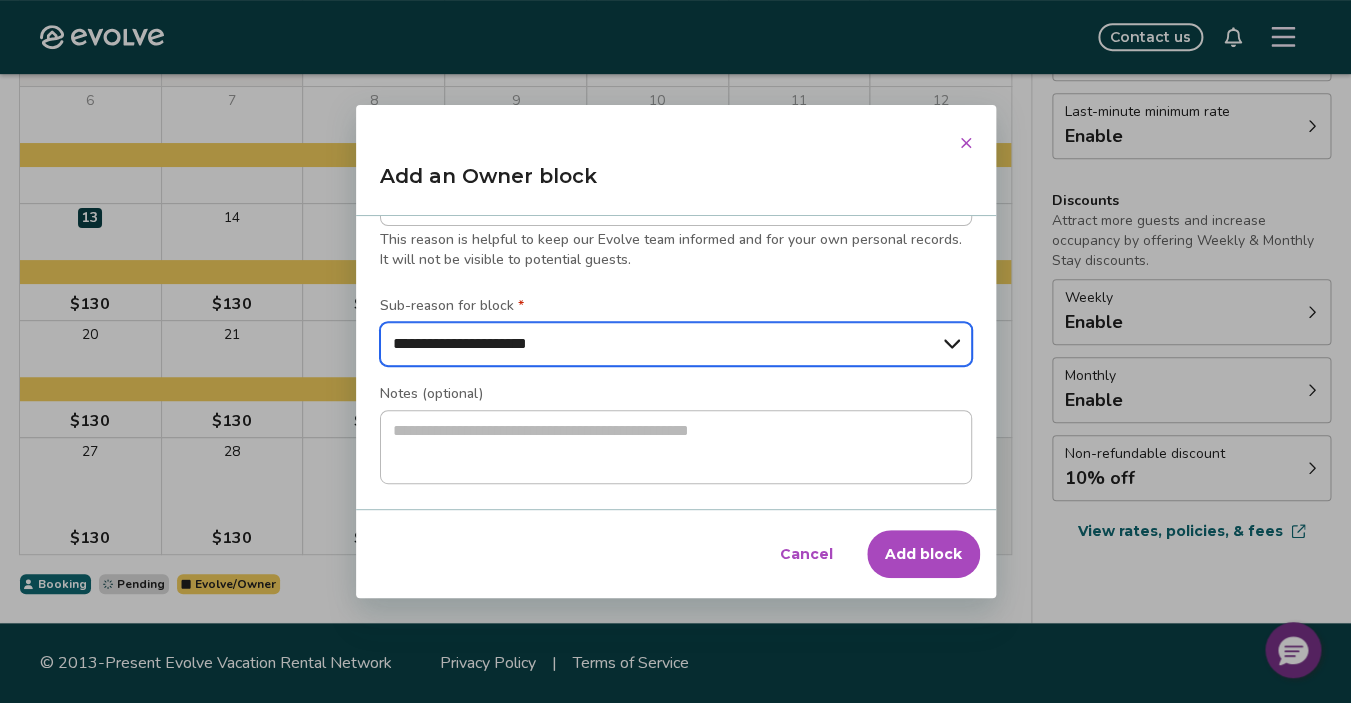 scroll, scrollTop: 308, scrollLeft: 0, axis: vertical 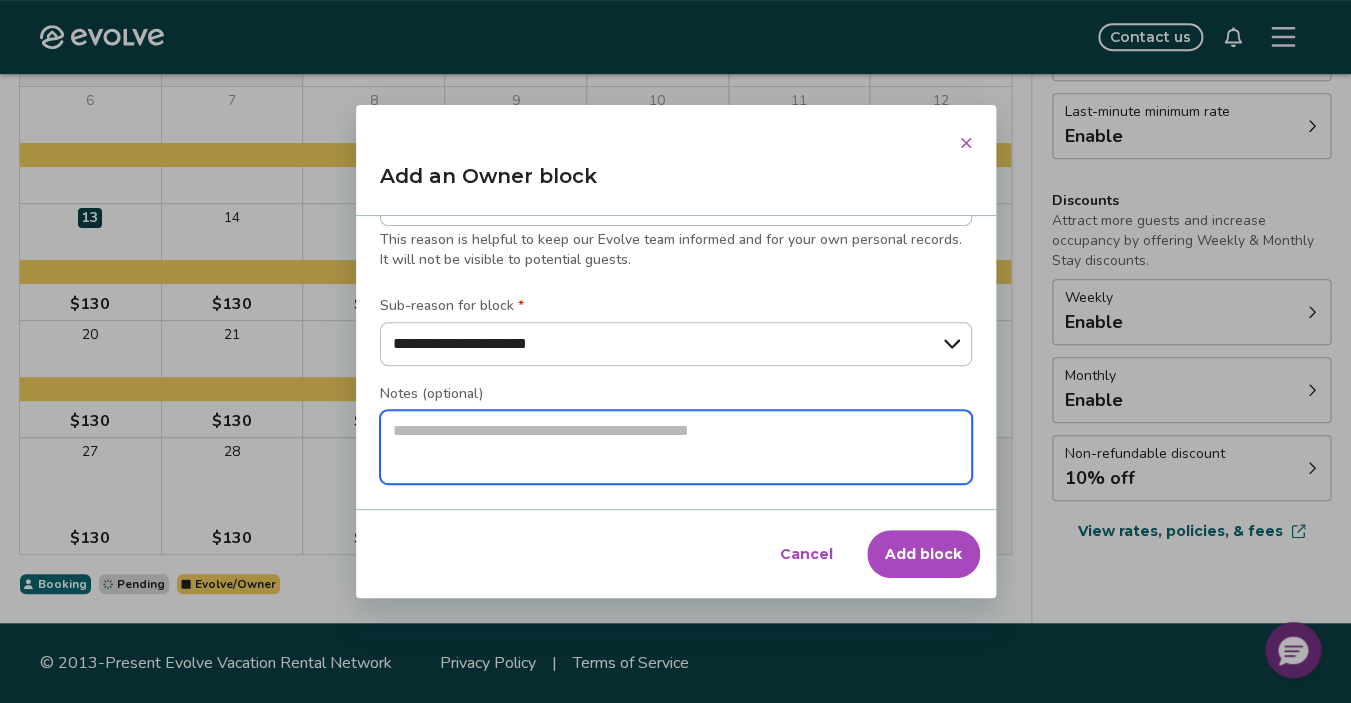 click at bounding box center (676, 447) 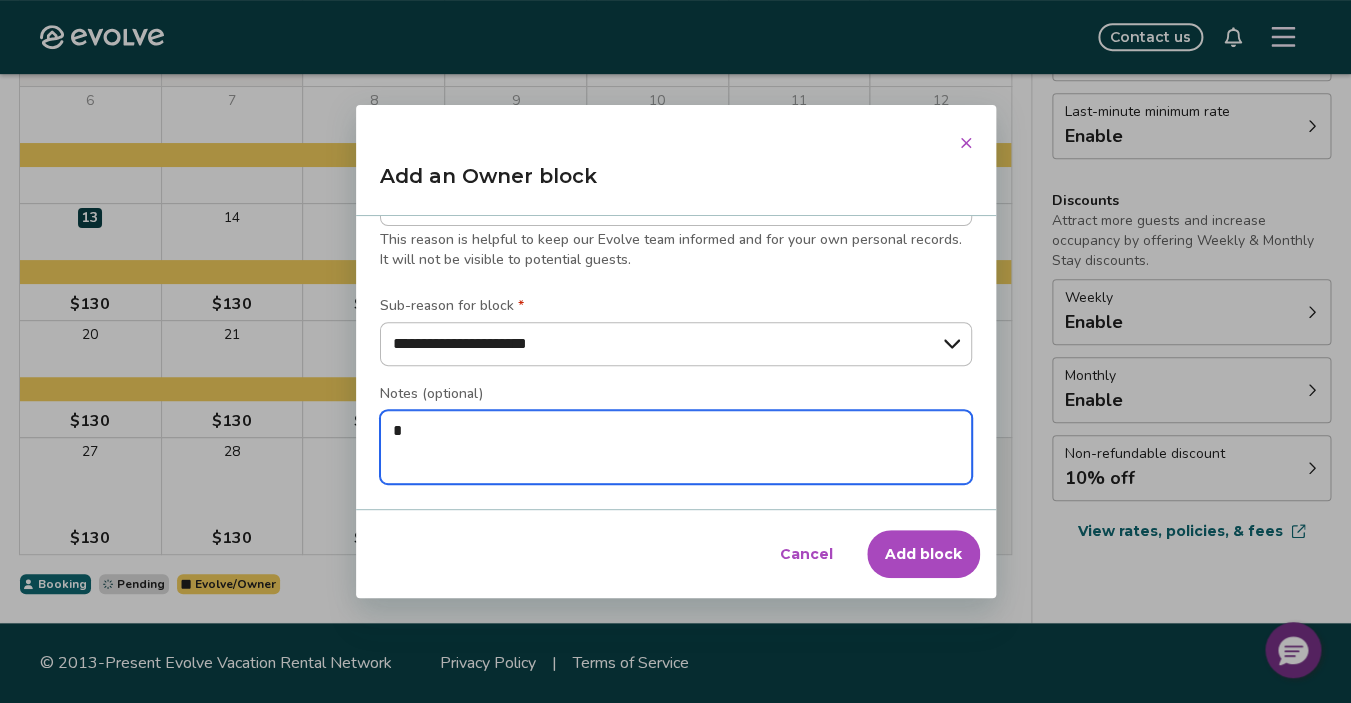 type on "*" 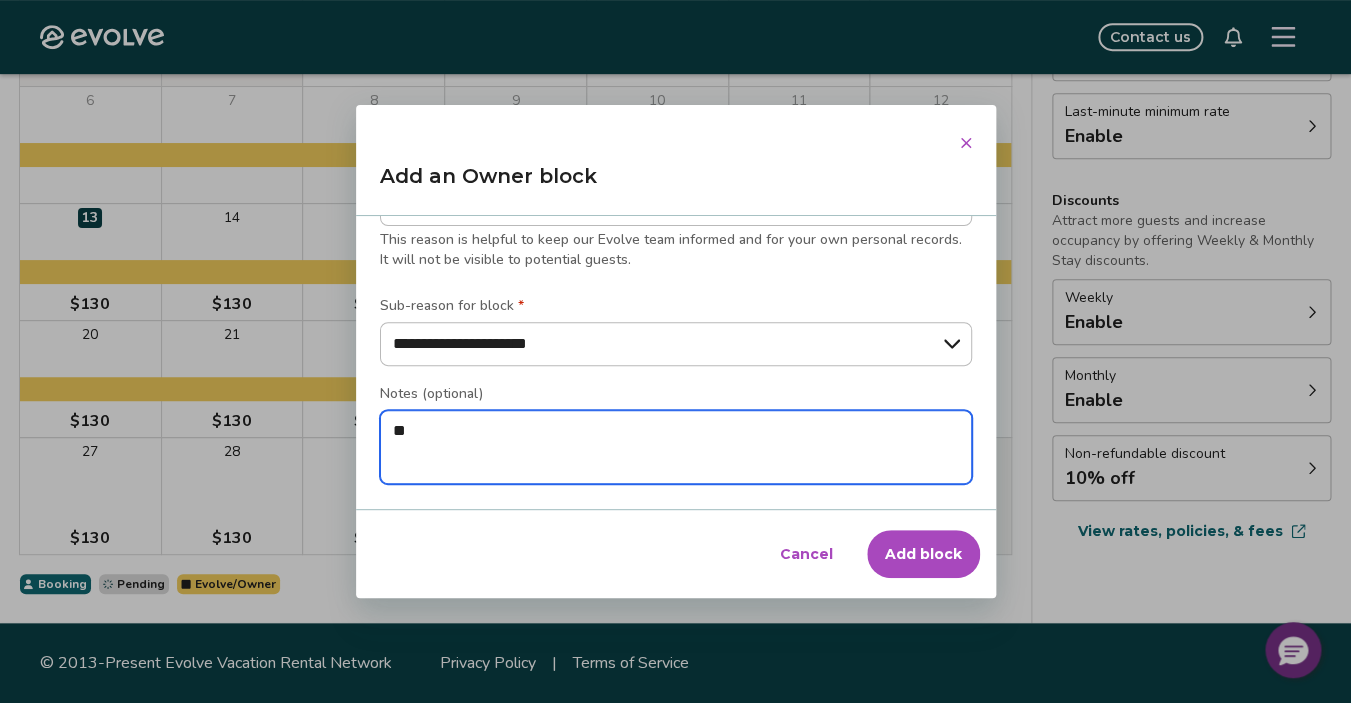 type on "*" 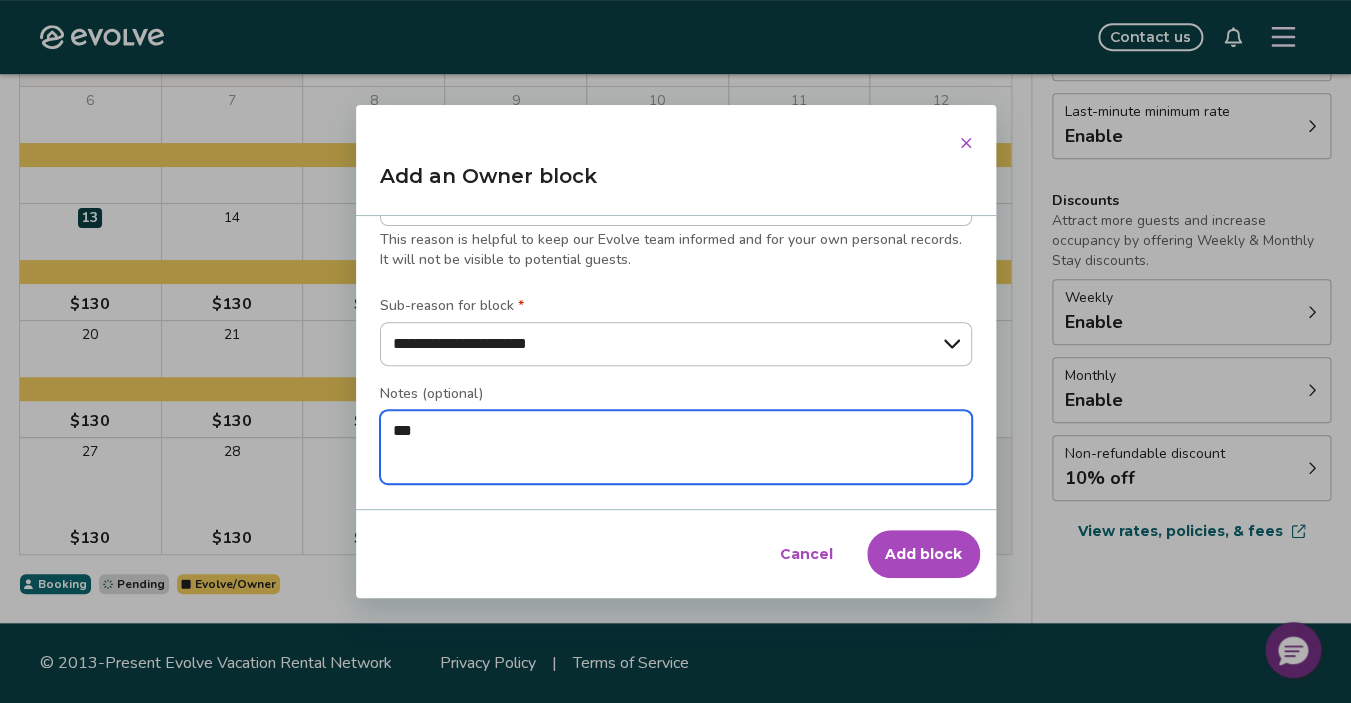 type on "*" 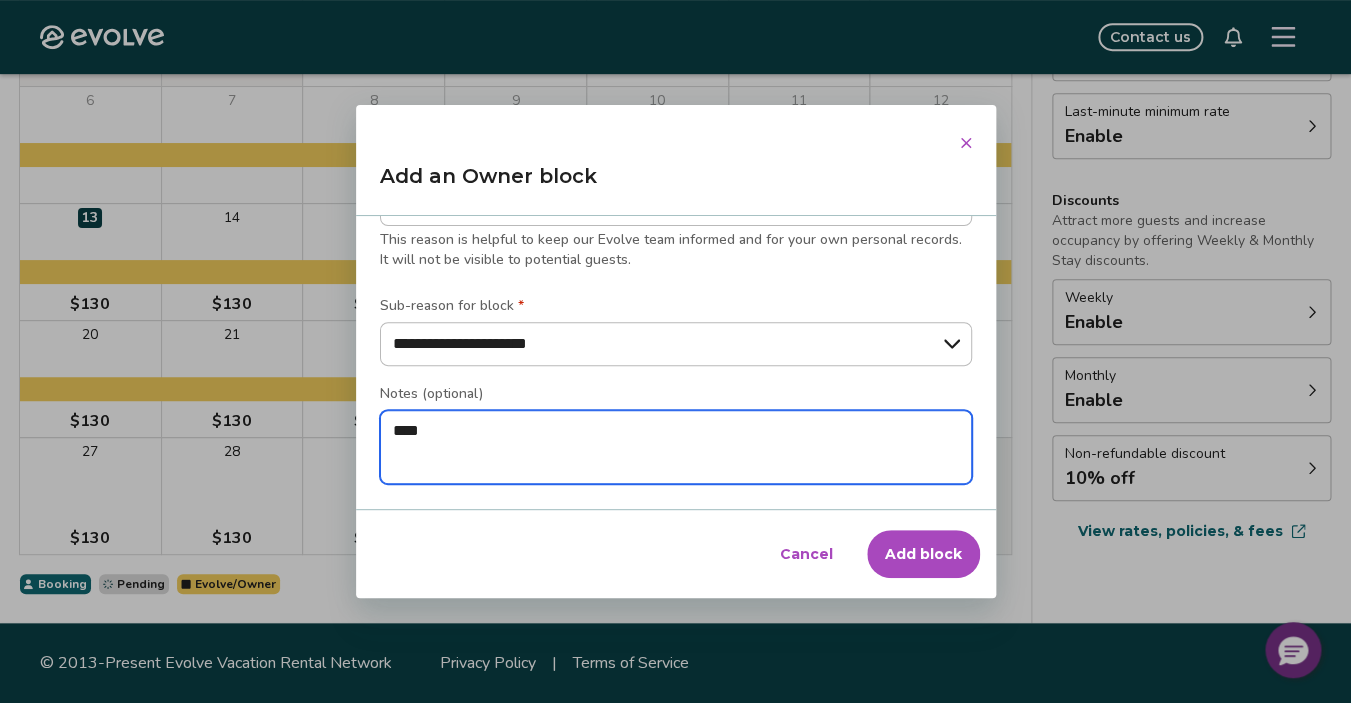 type on "*" 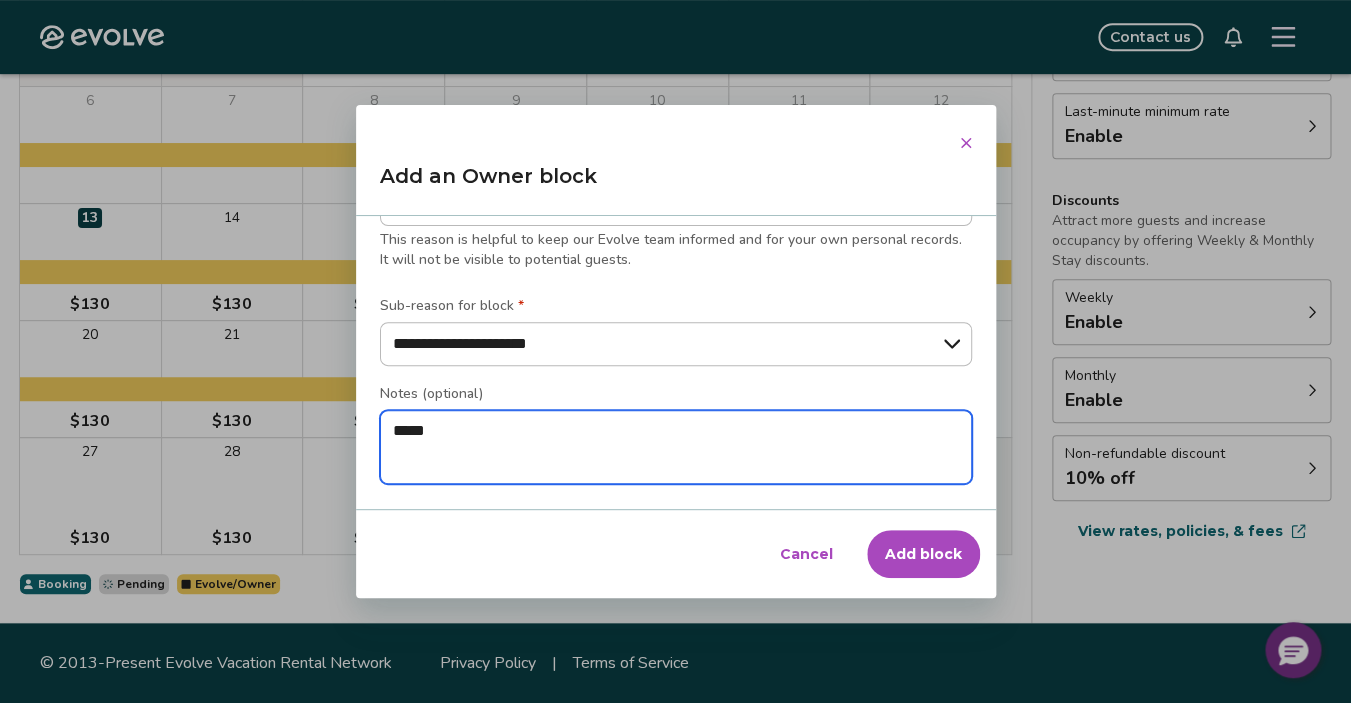 type on "*" 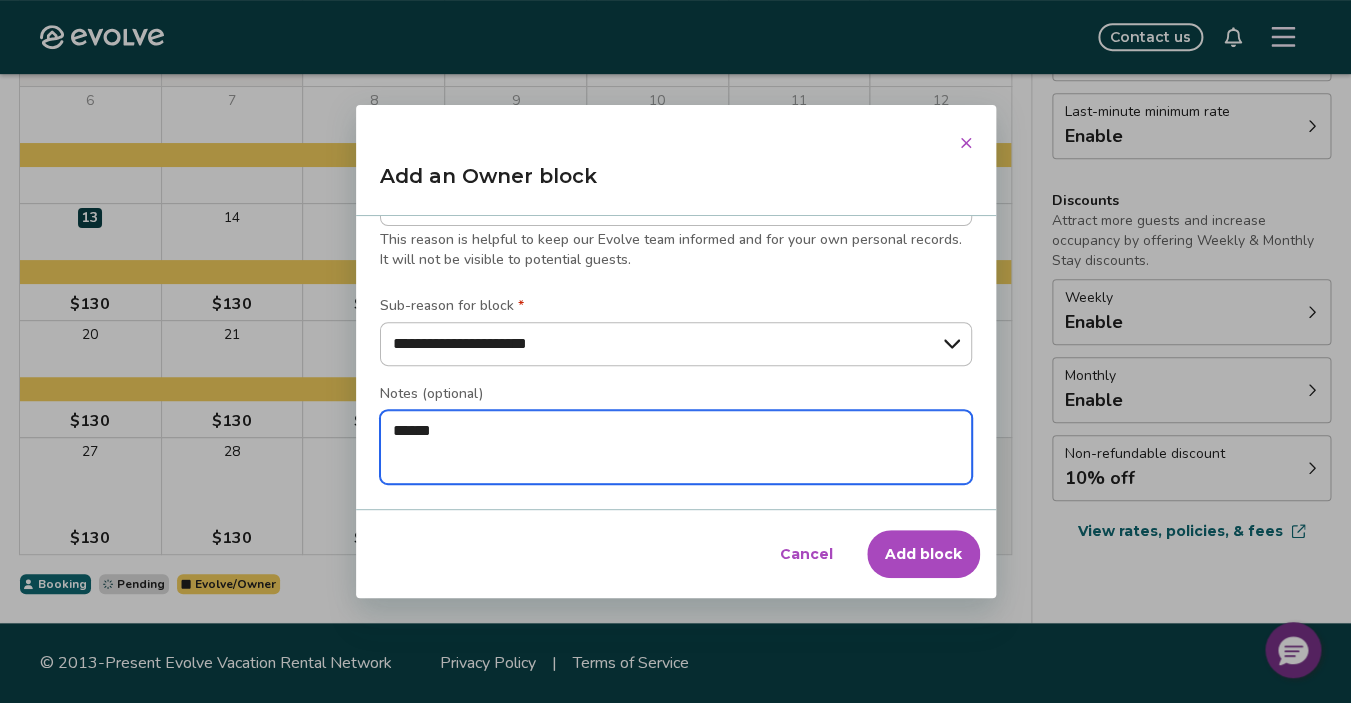 type on "*" 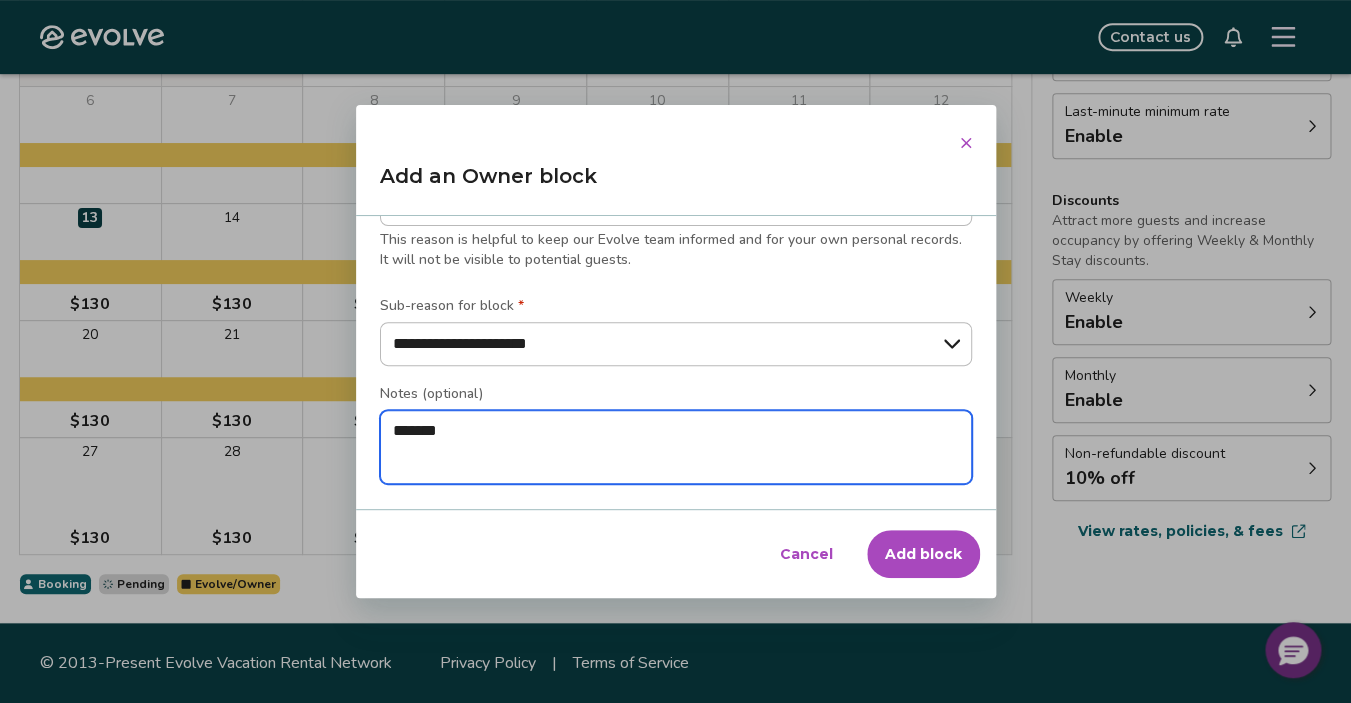 type on "*" 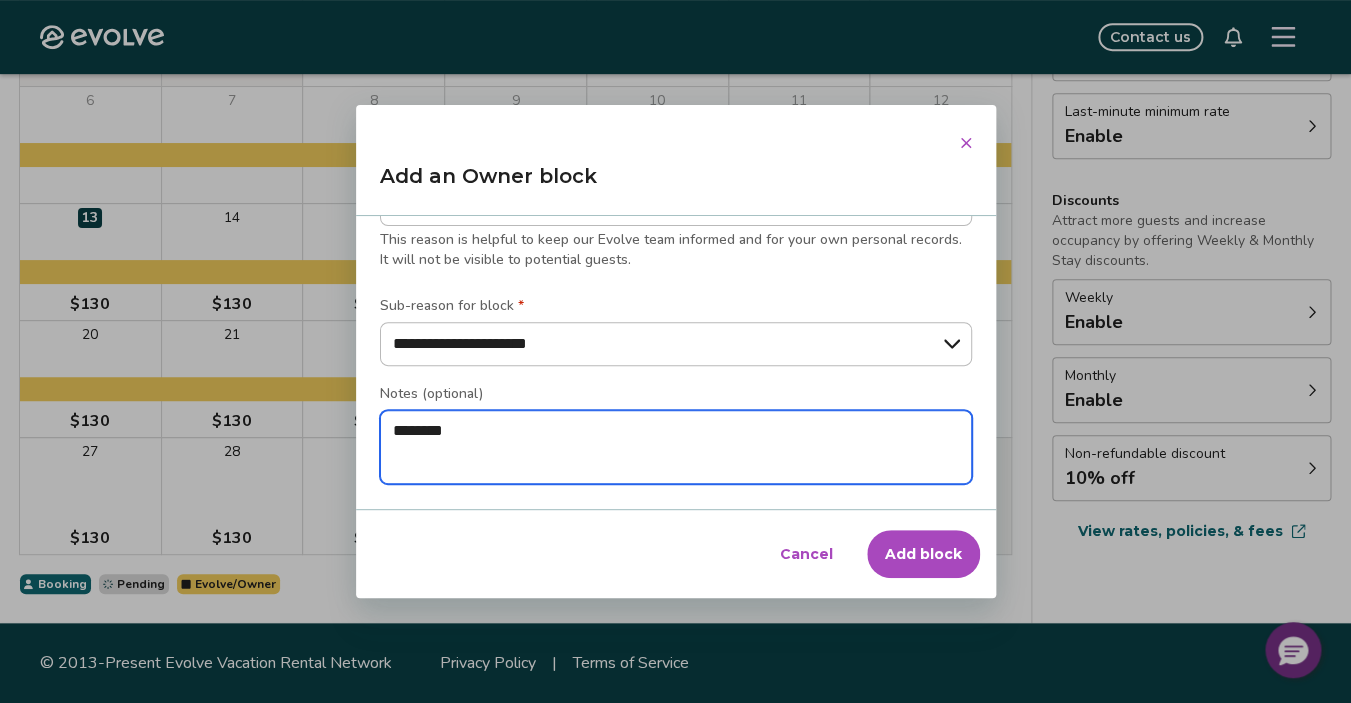 type on "*" 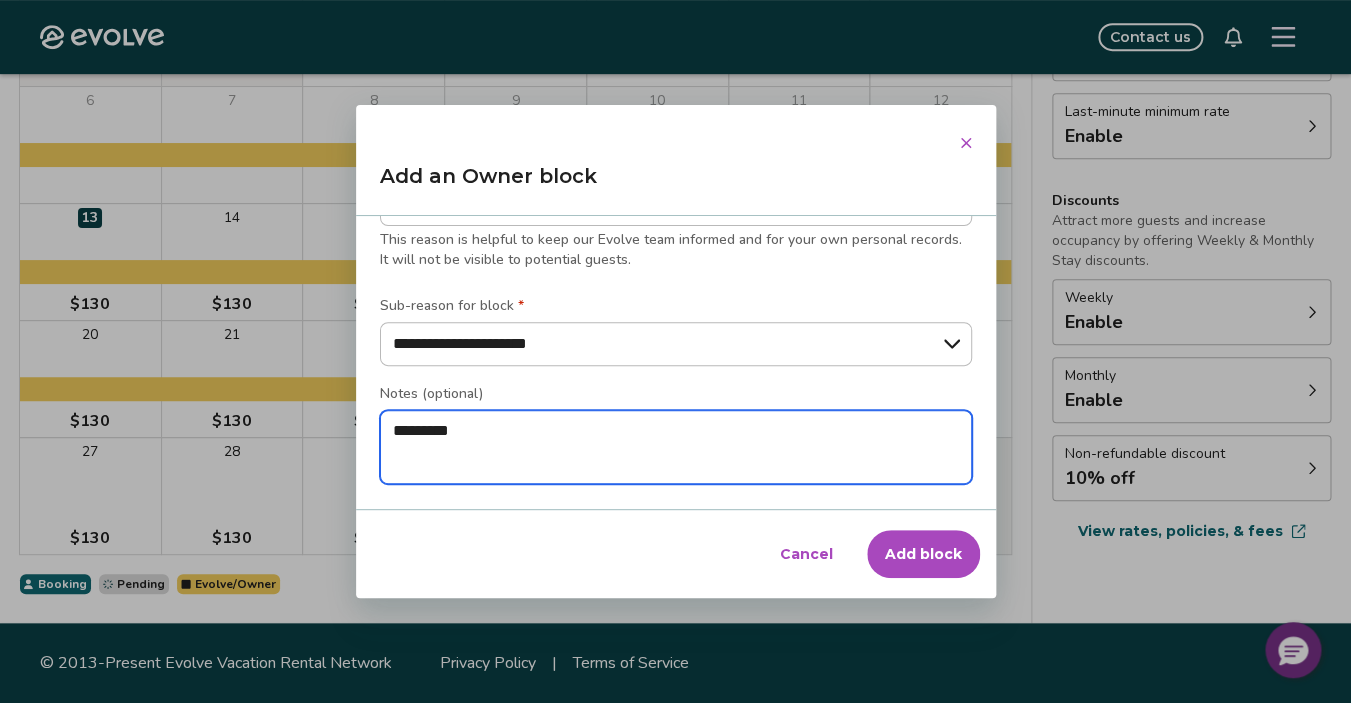 type on "*" 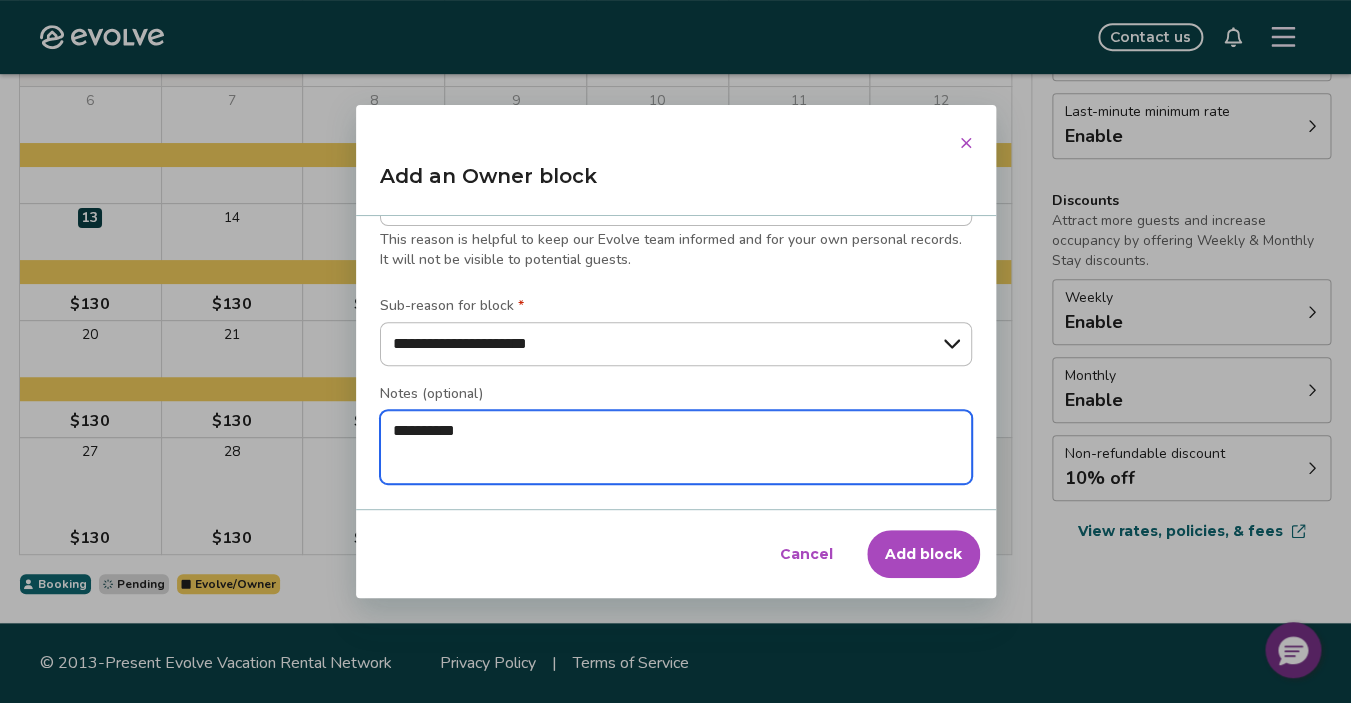 type on "*" 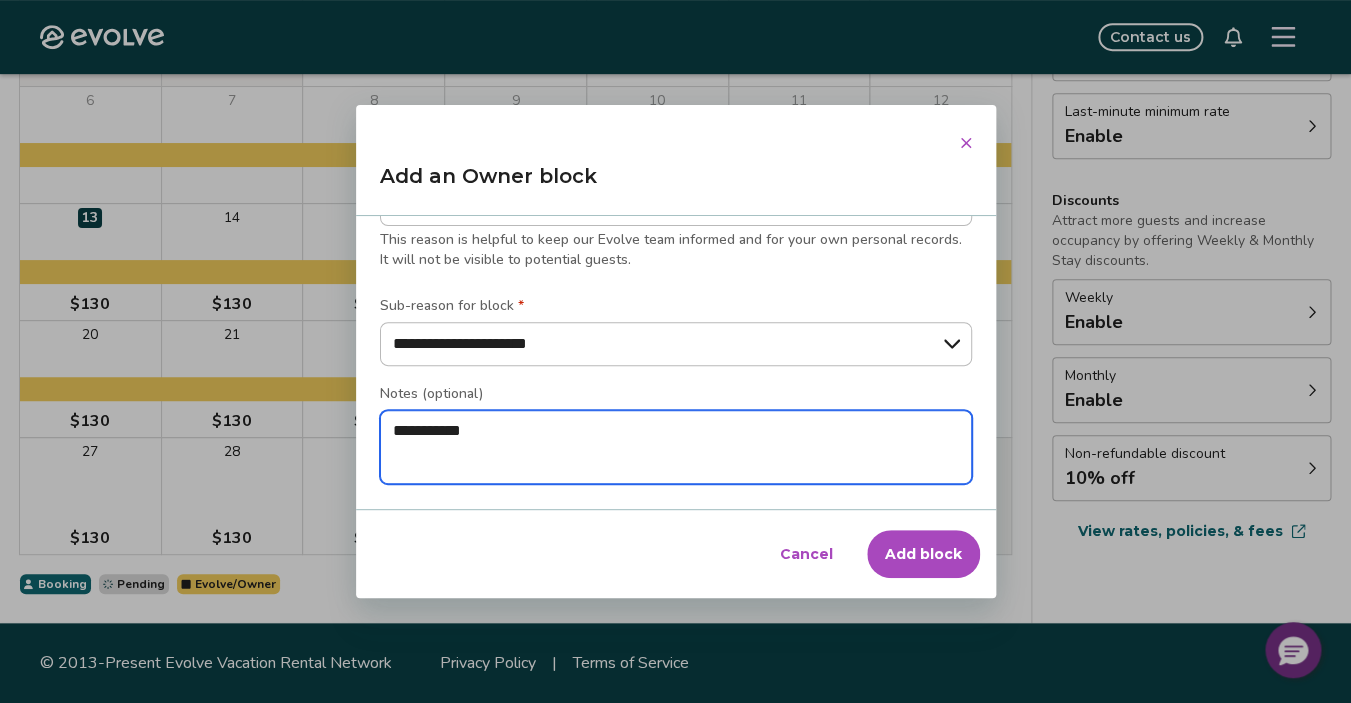 type on "*" 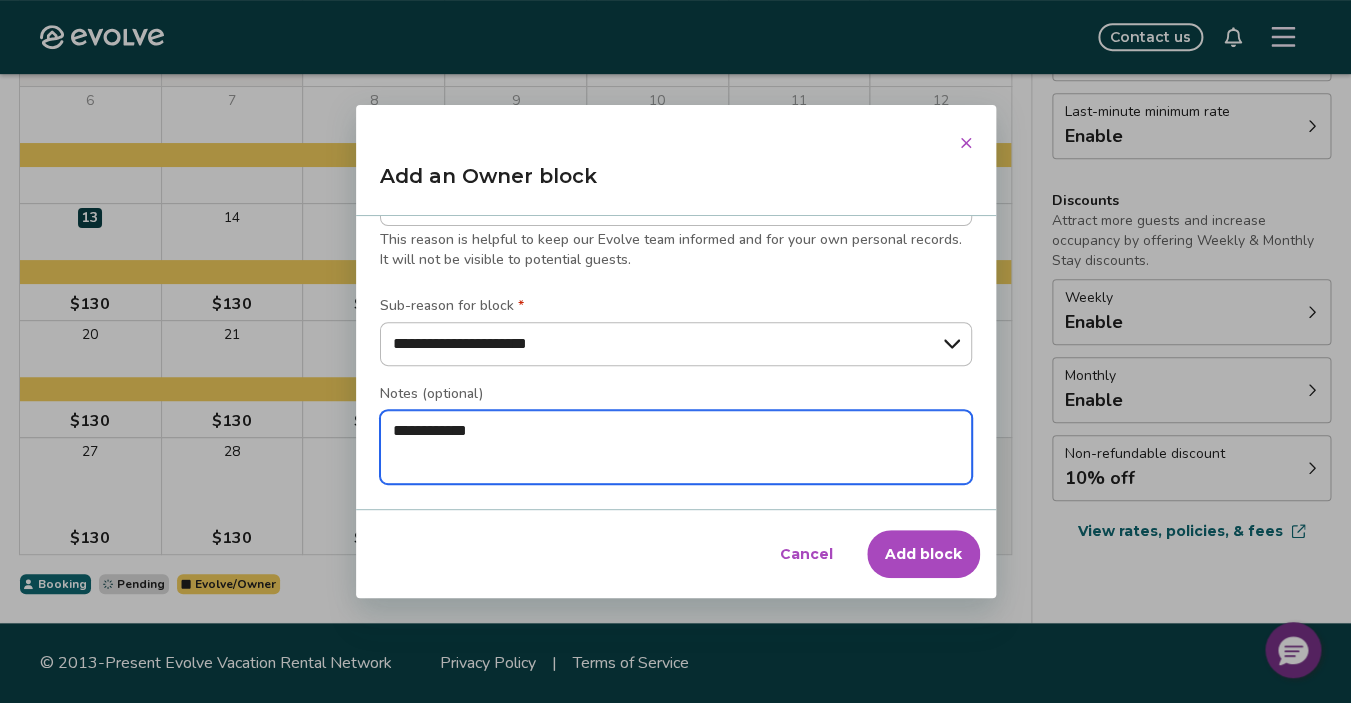 type on "*" 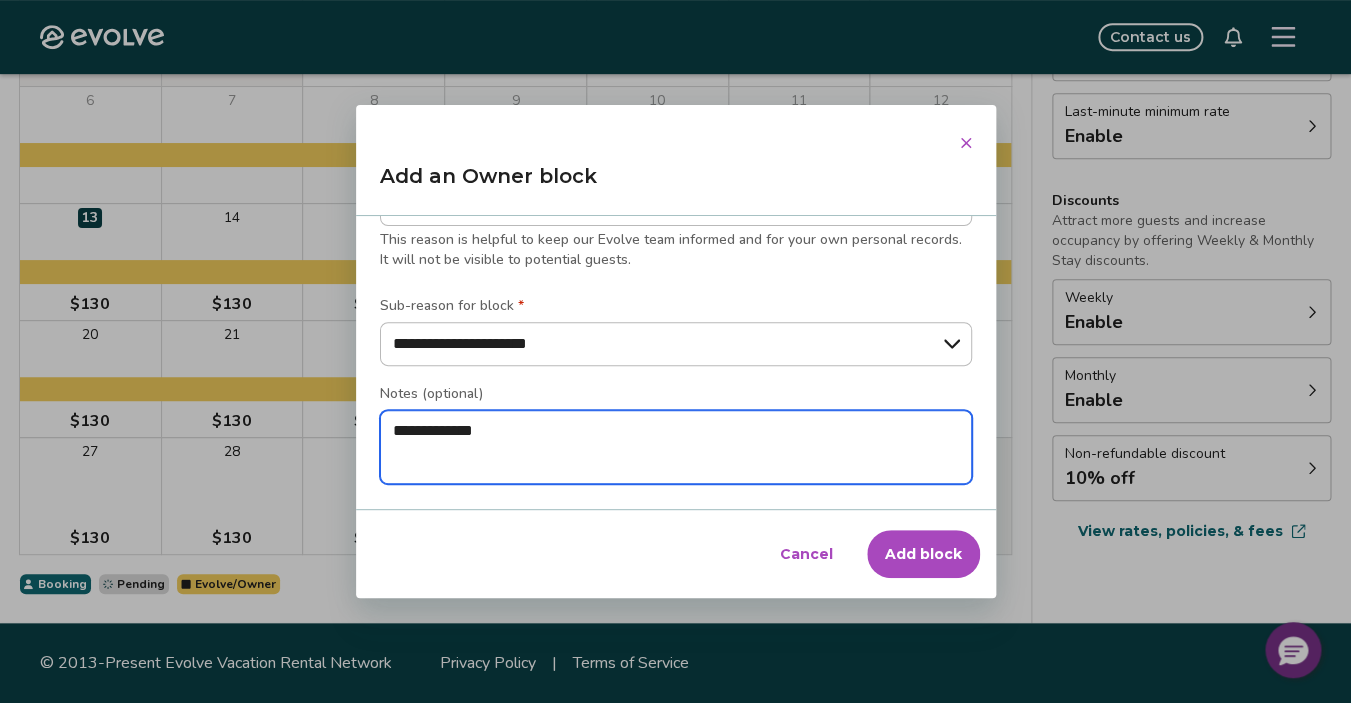 type on "**********" 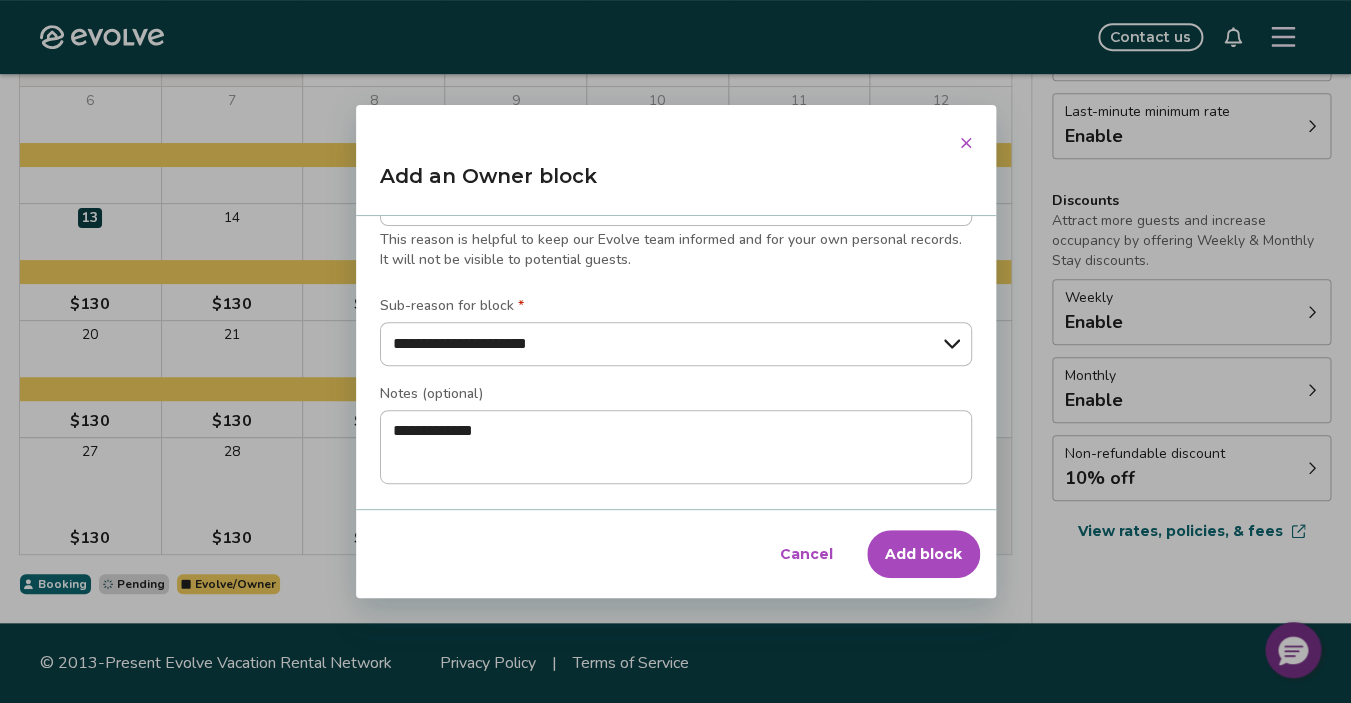click on "Add block" at bounding box center [923, 554] 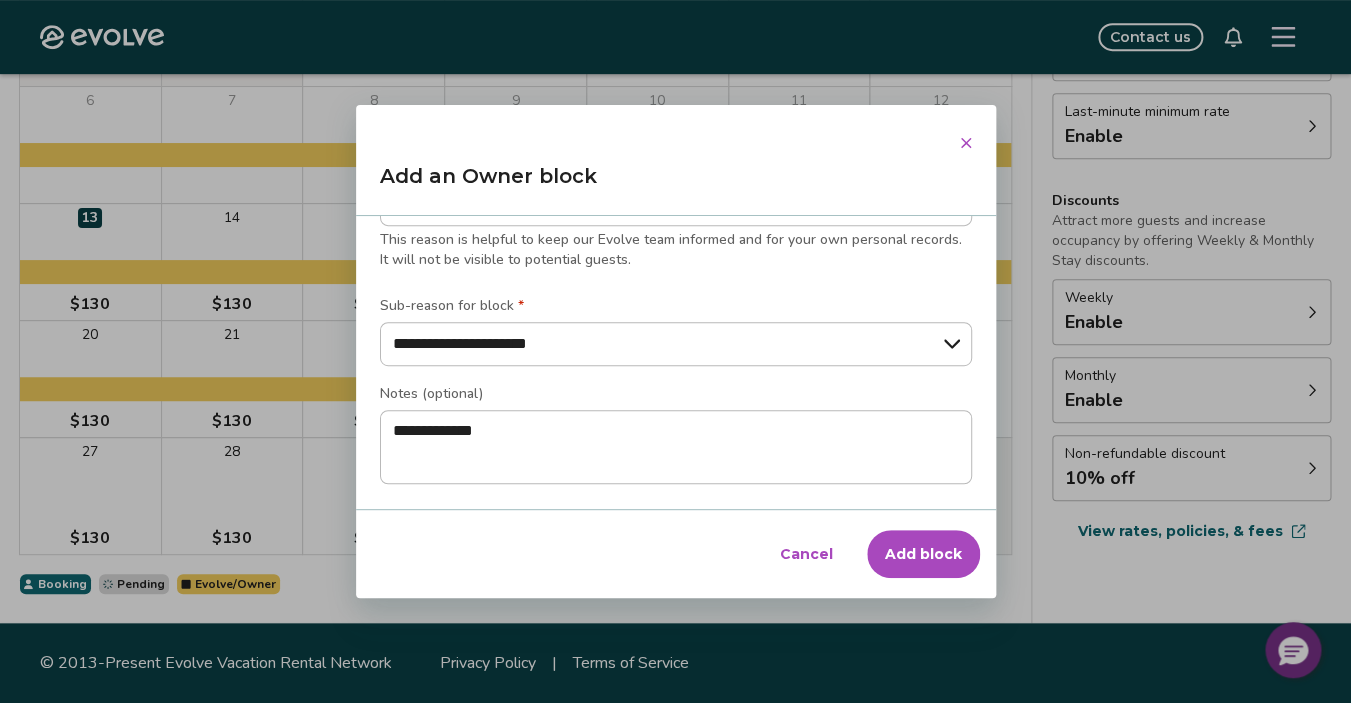 click on "Add block" at bounding box center (923, 554) 